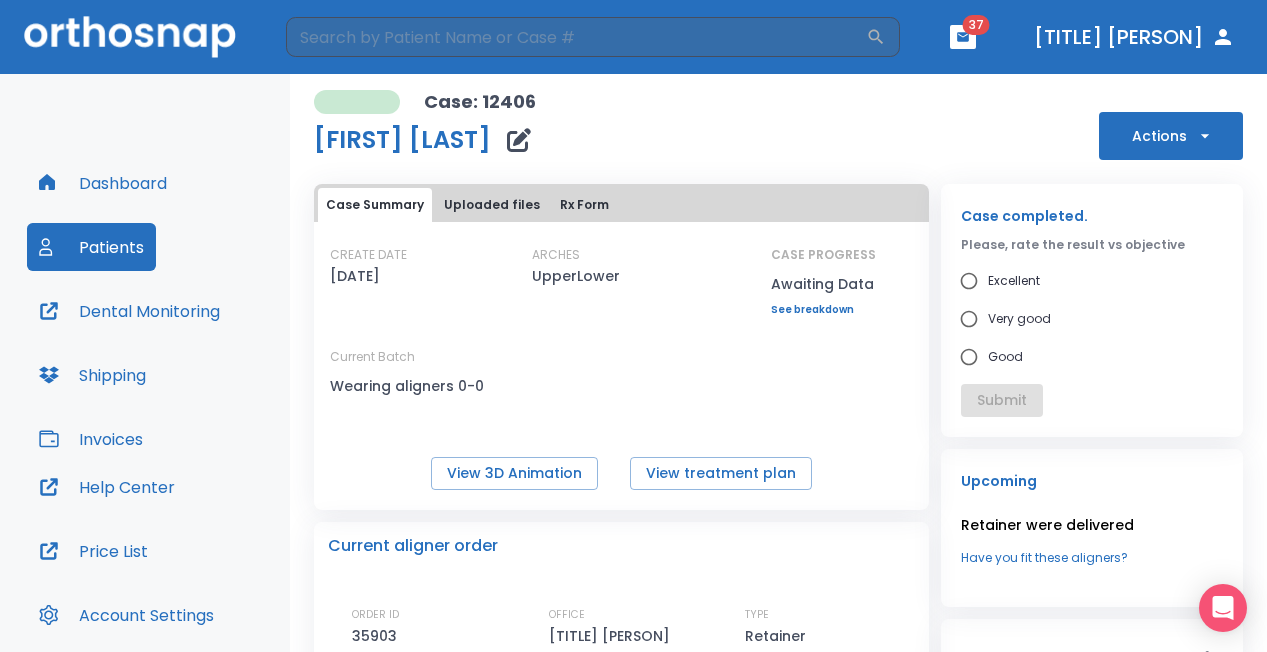 scroll, scrollTop: 0, scrollLeft: 0, axis: both 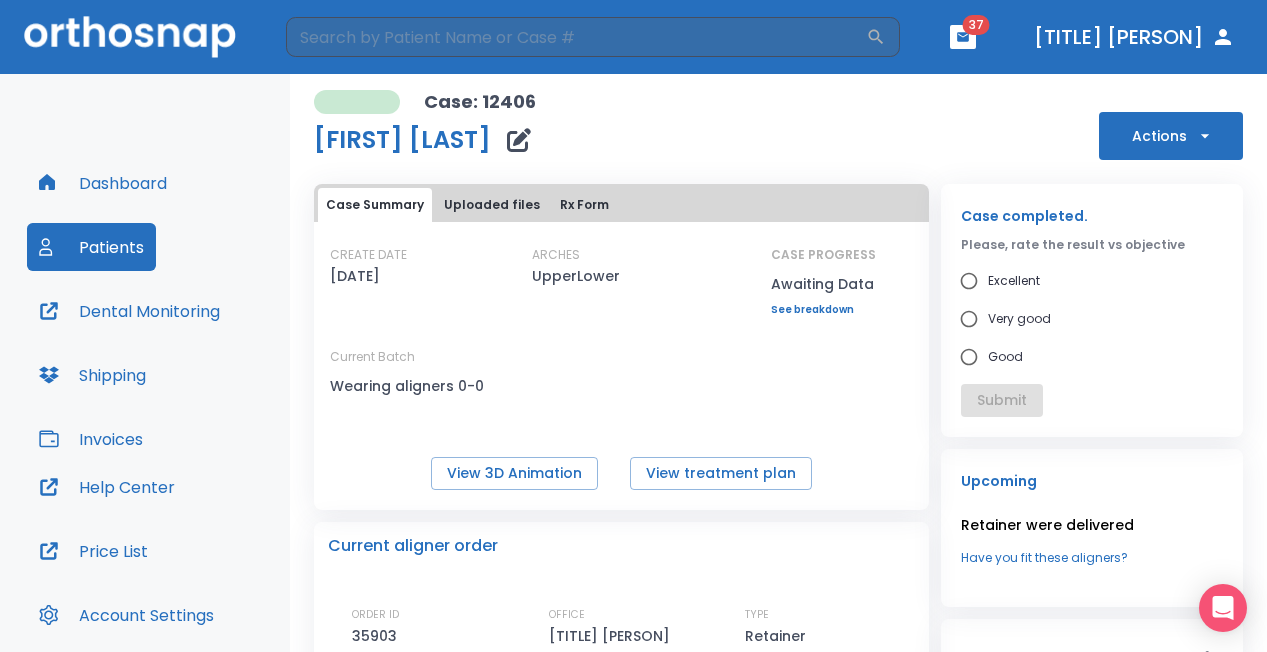 click on "Dashboard" at bounding box center [103, 183] 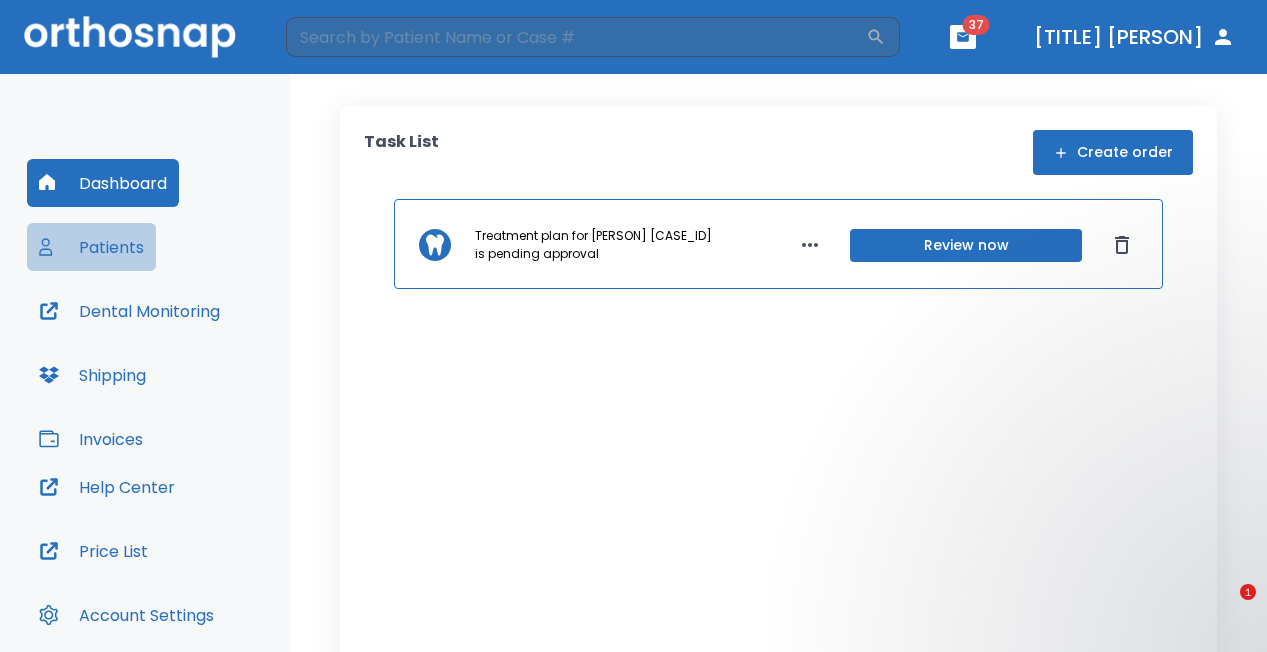 click on "Patients" at bounding box center (91, 247) 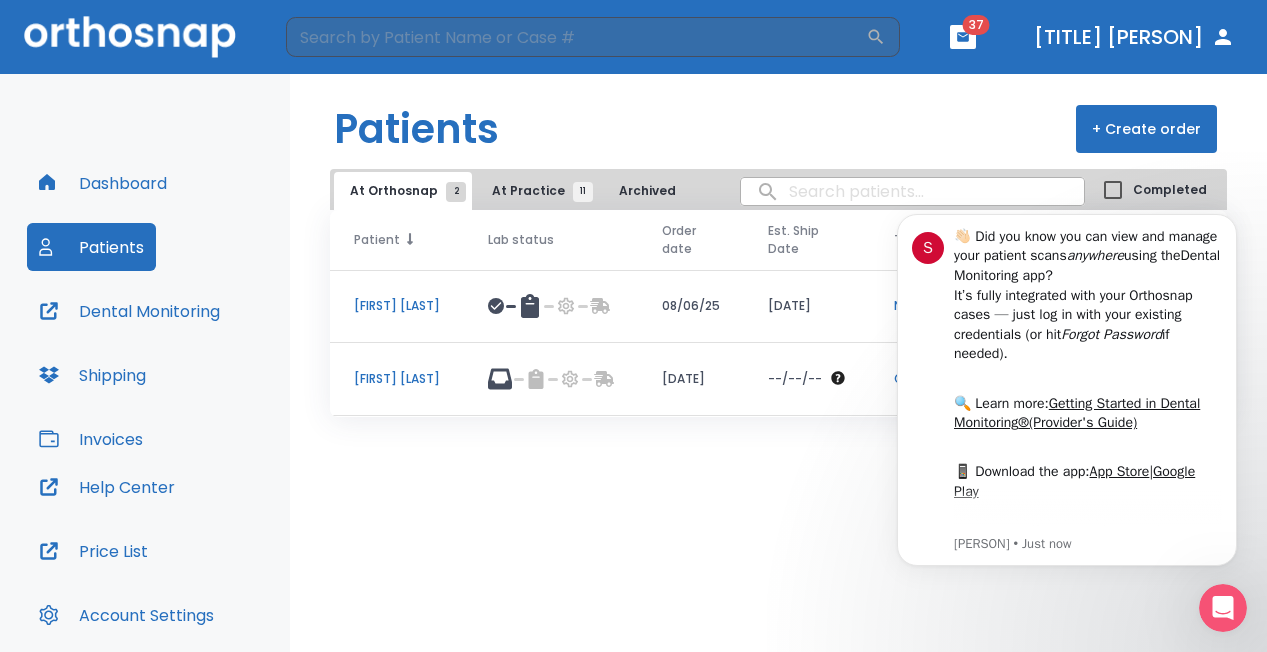 scroll, scrollTop: 0, scrollLeft: 0, axis: both 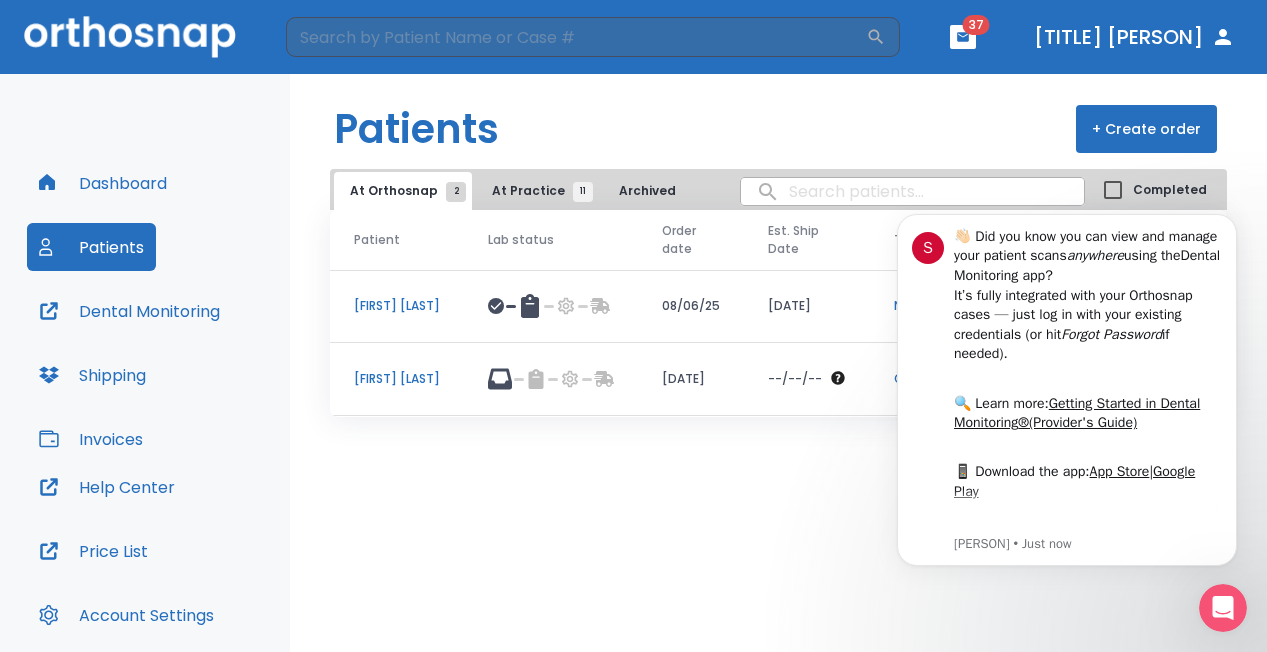 click on "[FIRST] [LAST]" at bounding box center [397, 306] 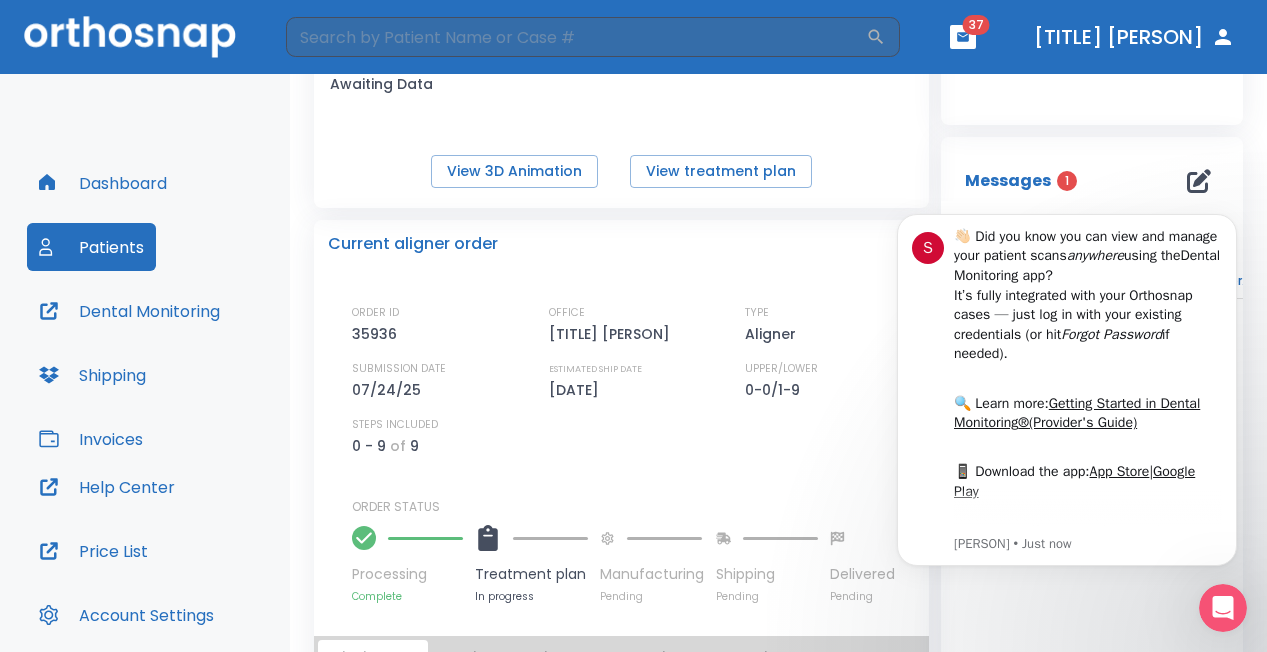 scroll, scrollTop: 299, scrollLeft: 0, axis: vertical 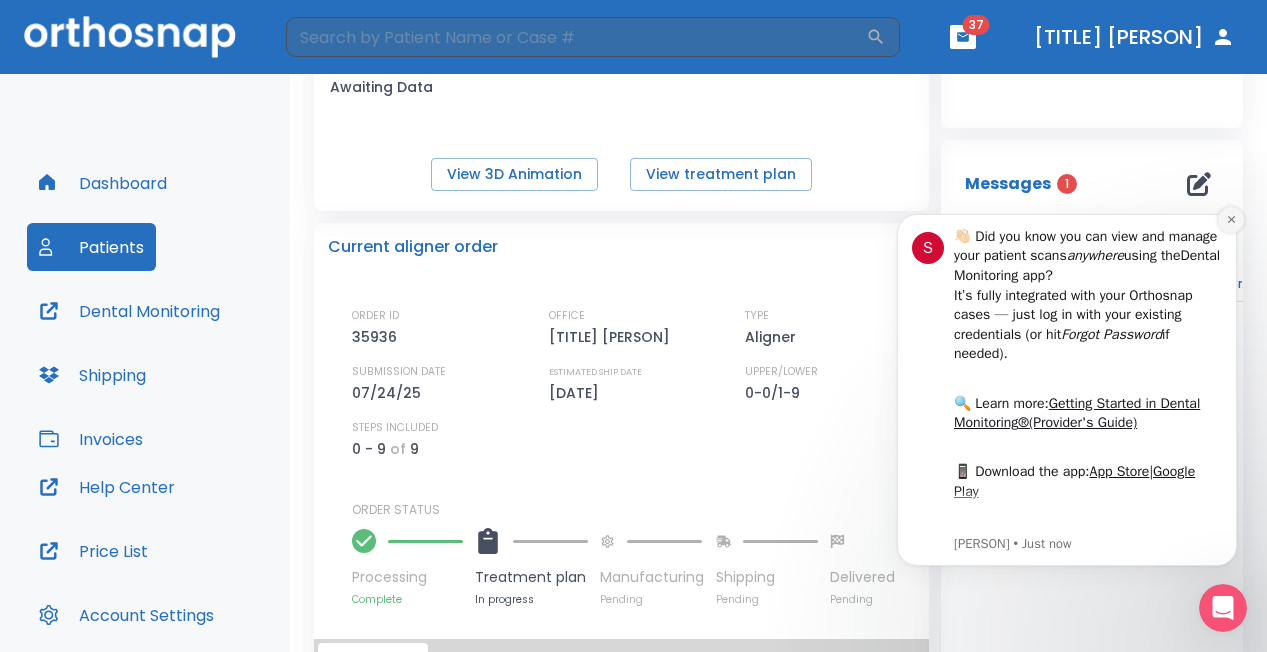 click 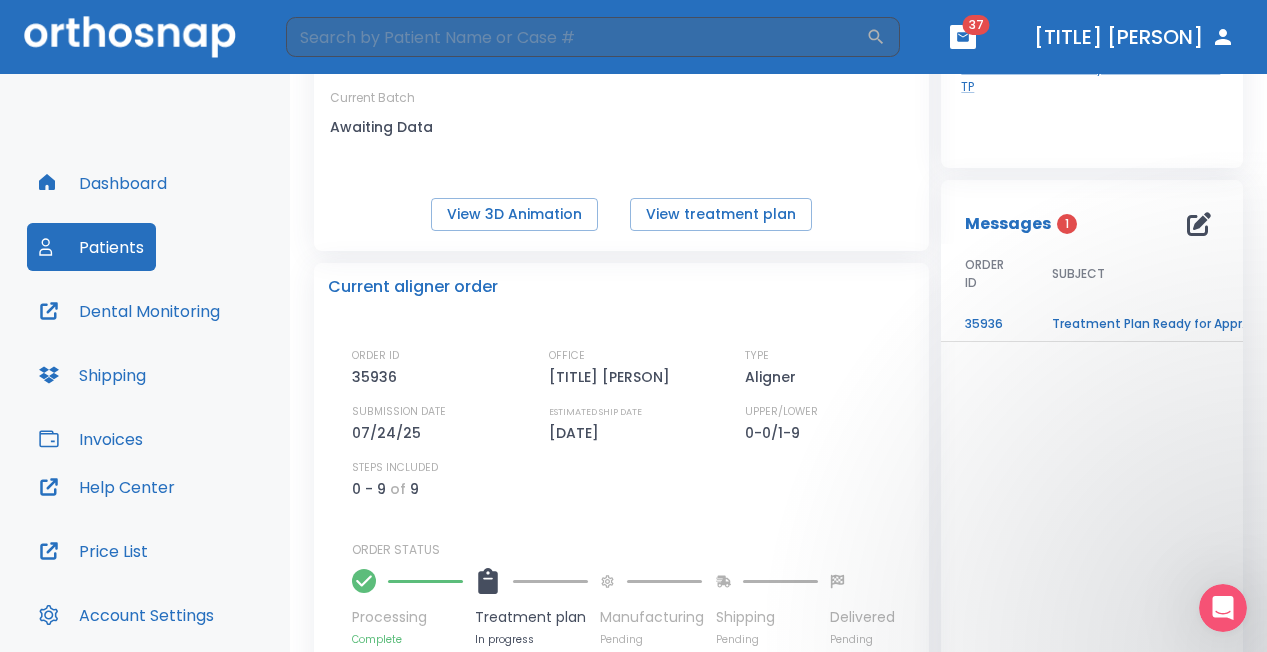 scroll, scrollTop: 256, scrollLeft: 0, axis: vertical 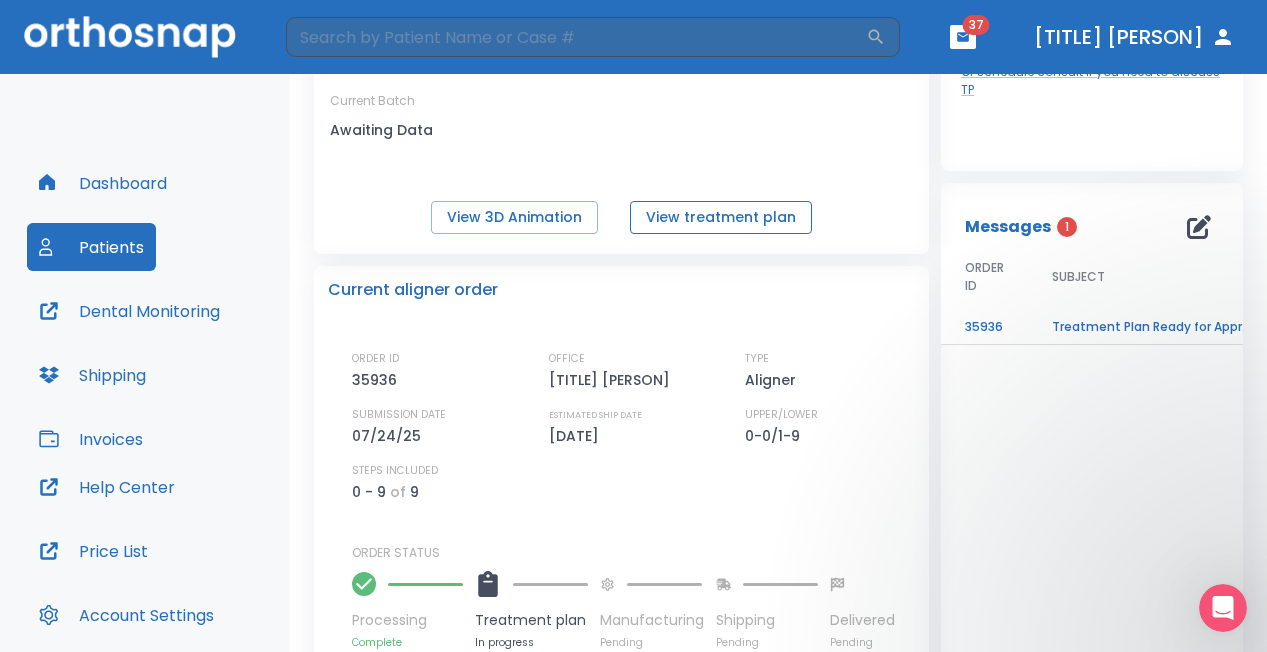 click on "View treatment plan" at bounding box center (721, 217) 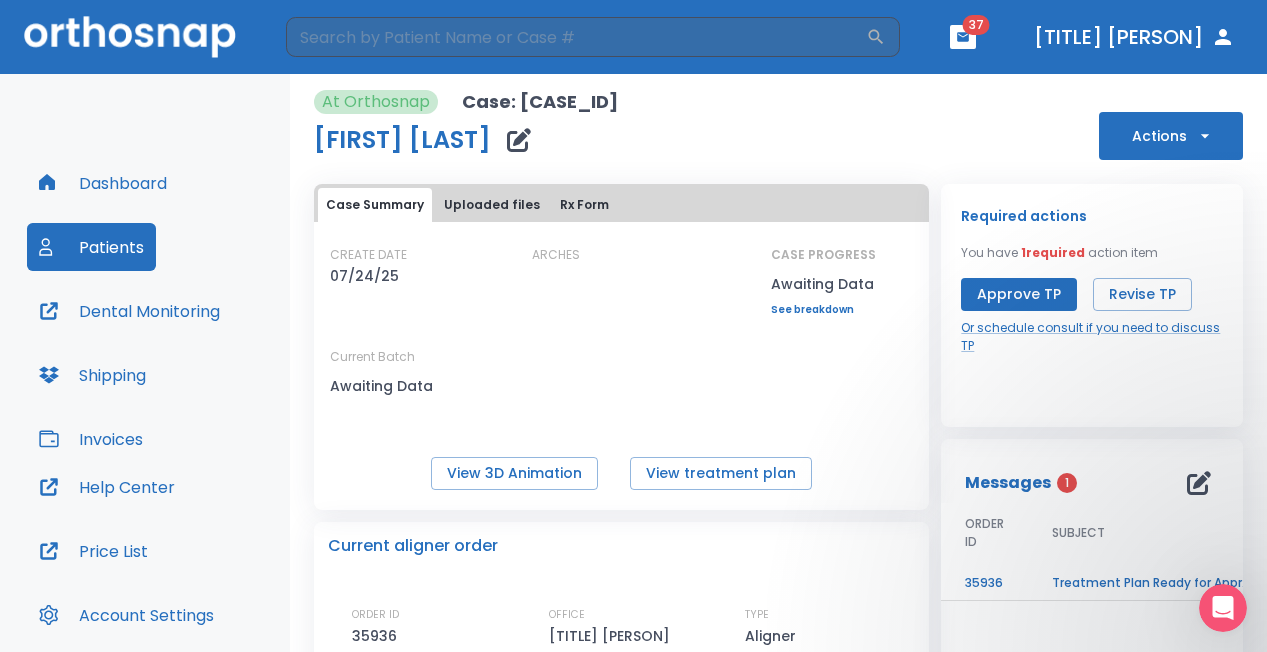 scroll, scrollTop: 0, scrollLeft: 0, axis: both 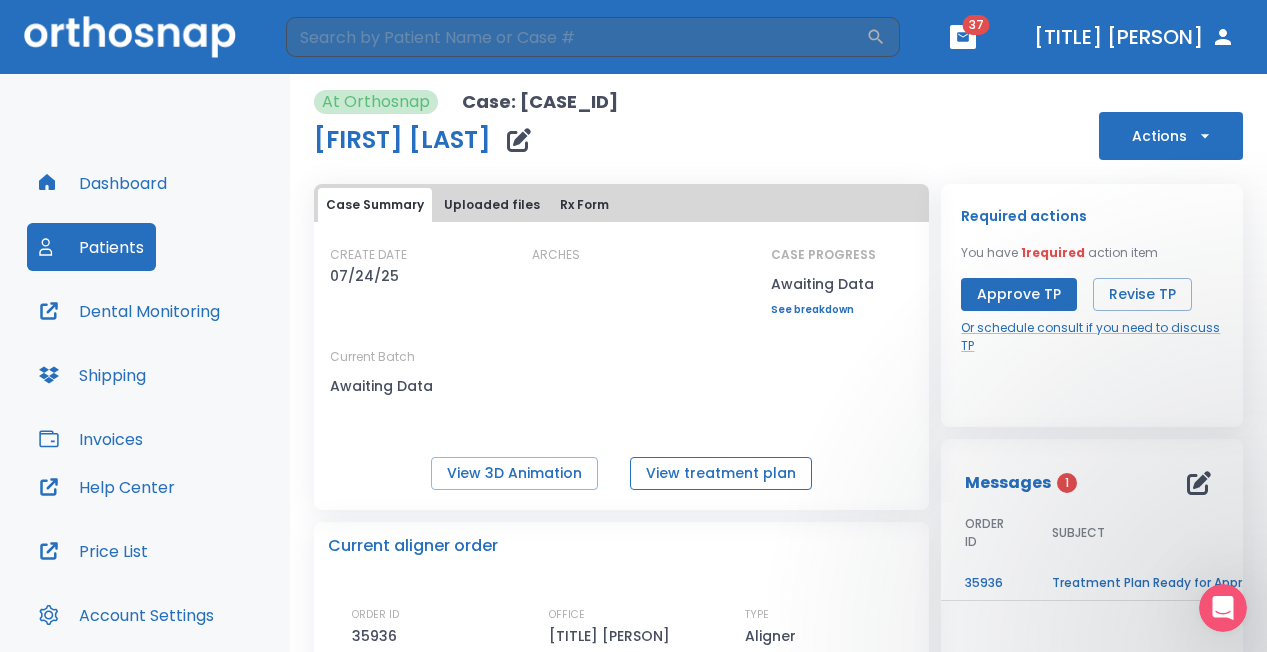 click on "View treatment plan" at bounding box center (721, 473) 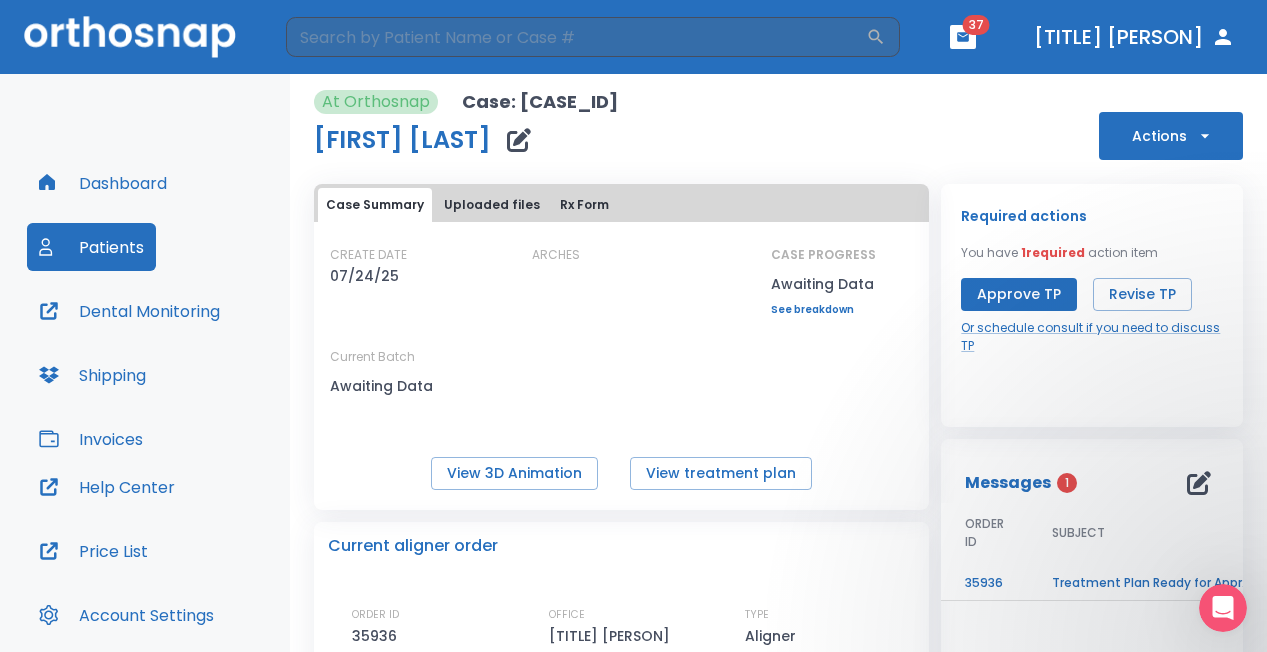 click on "Uploaded files" at bounding box center [492, 205] 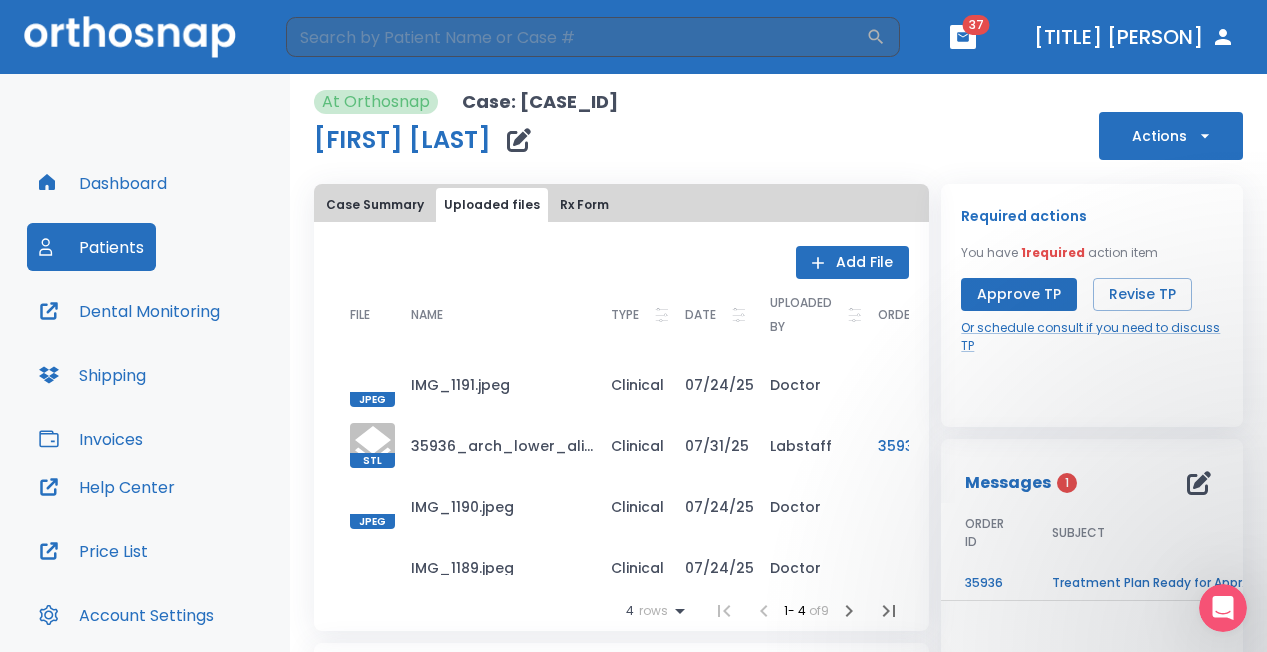 click on "Rx Form" at bounding box center (584, 205) 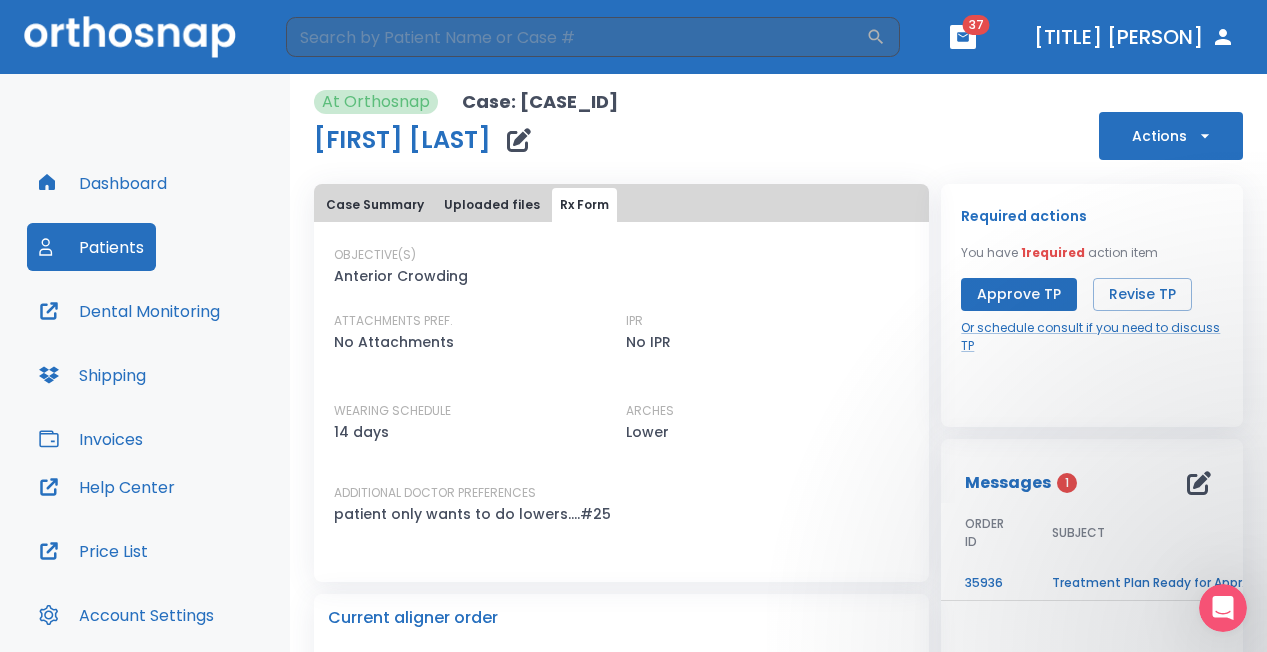 scroll, scrollTop: 0, scrollLeft: 0, axis: both 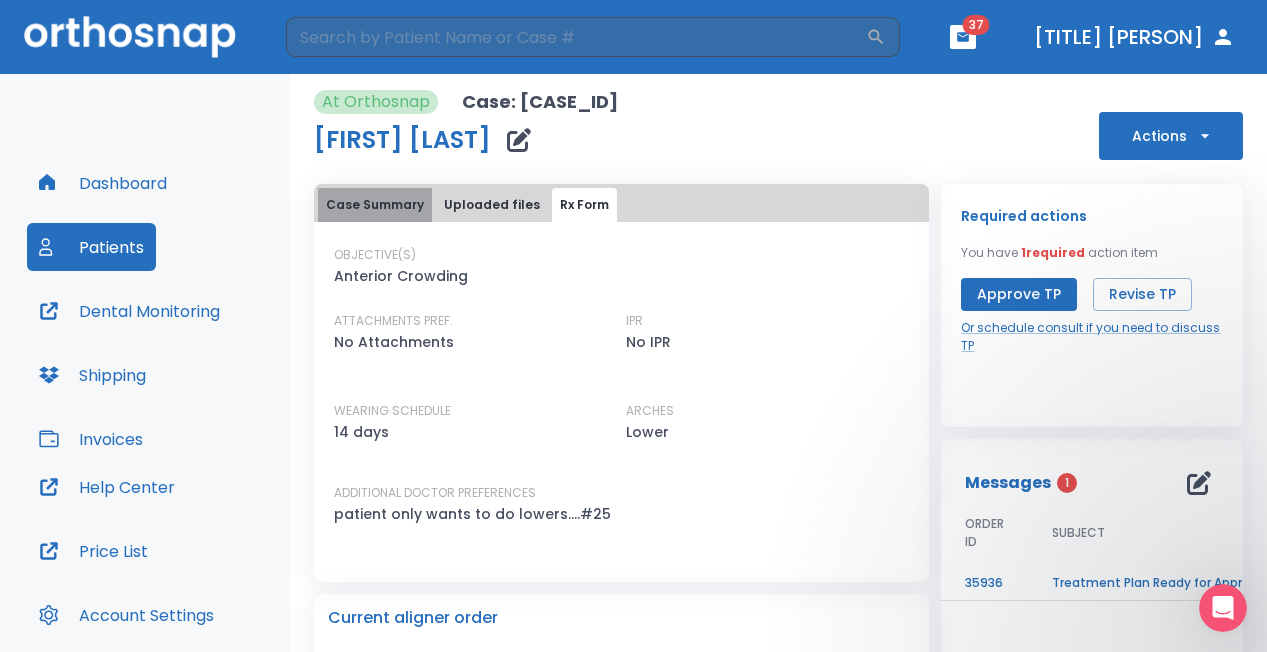click on "Case Summary" at bounding box center [375, 205] 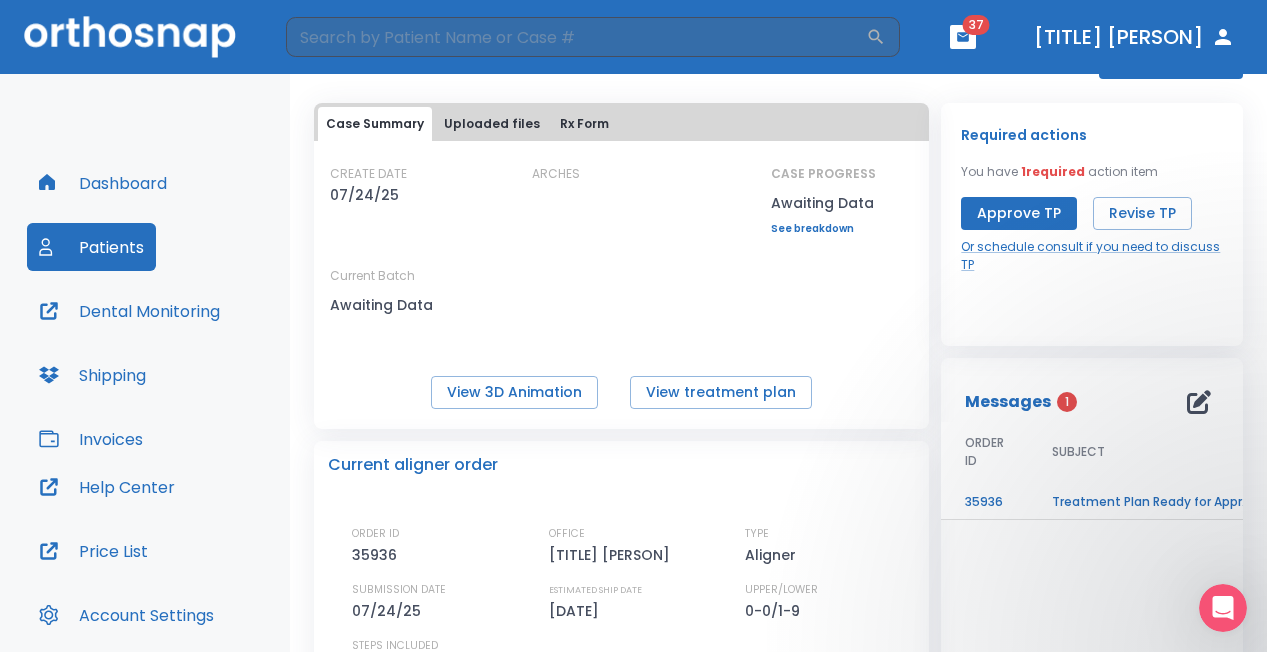 scroll, scrollTop: 96, scrollLeft: 0, axis: vertical 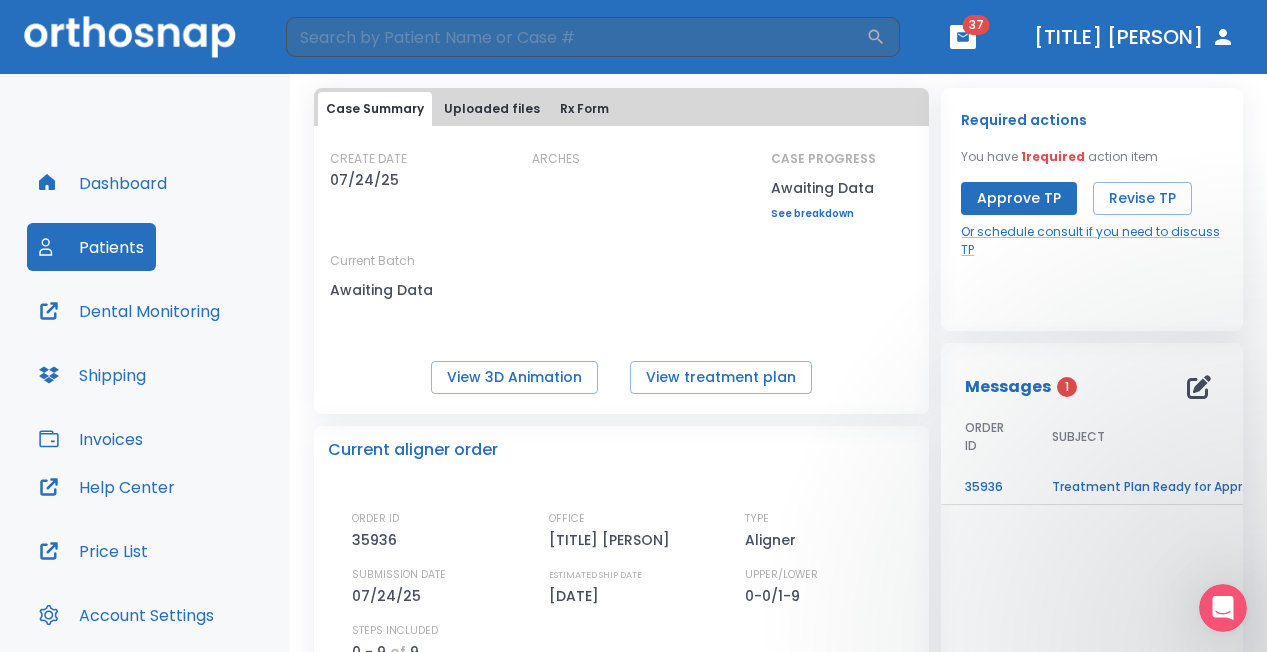 click on "See breakdown" at bounding box center [823, 214] 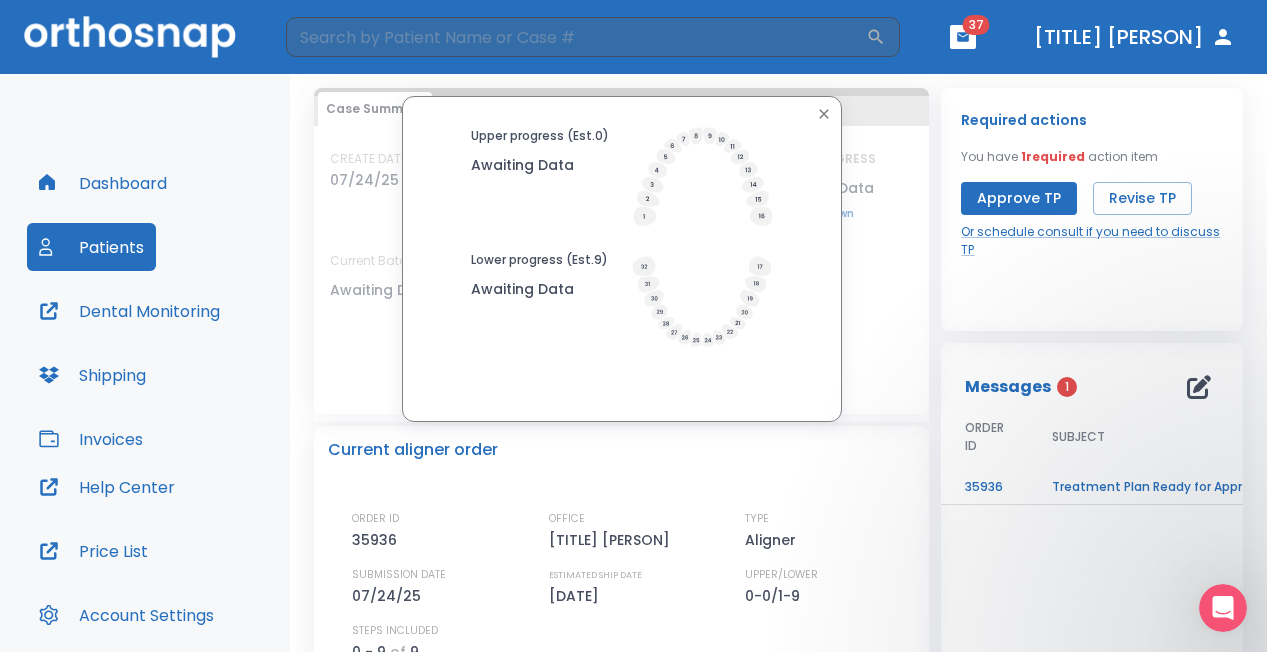 click 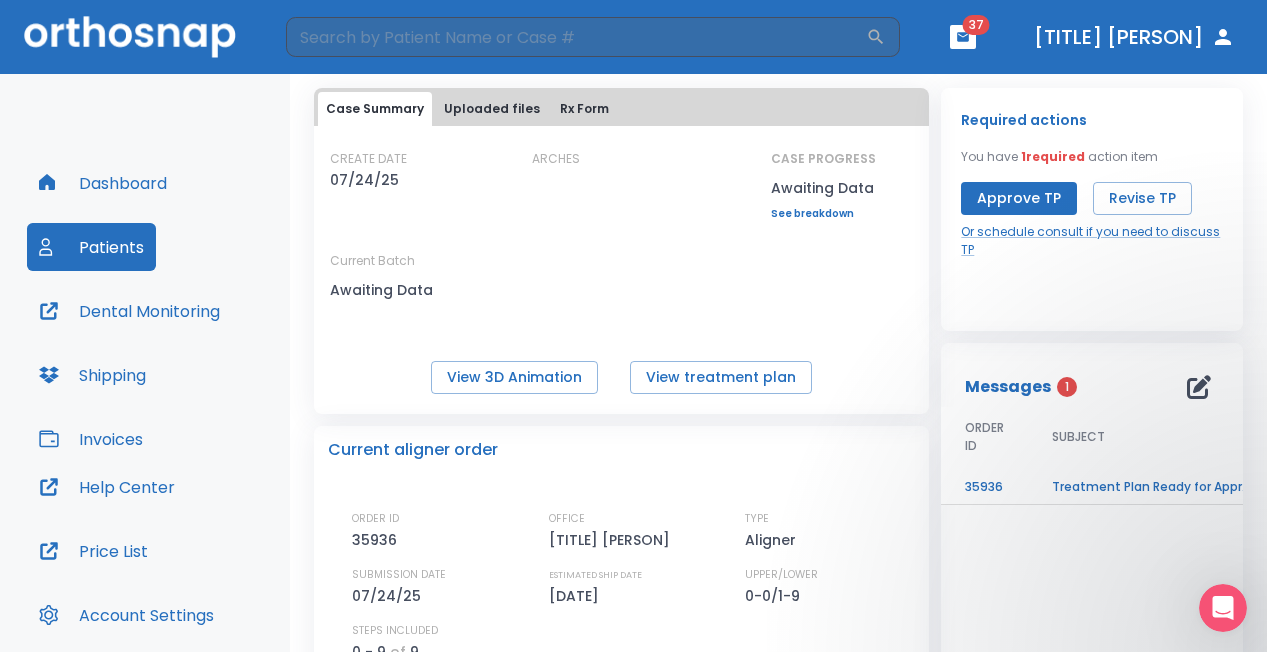 click on "Patients" at bounding box center [91, 247] 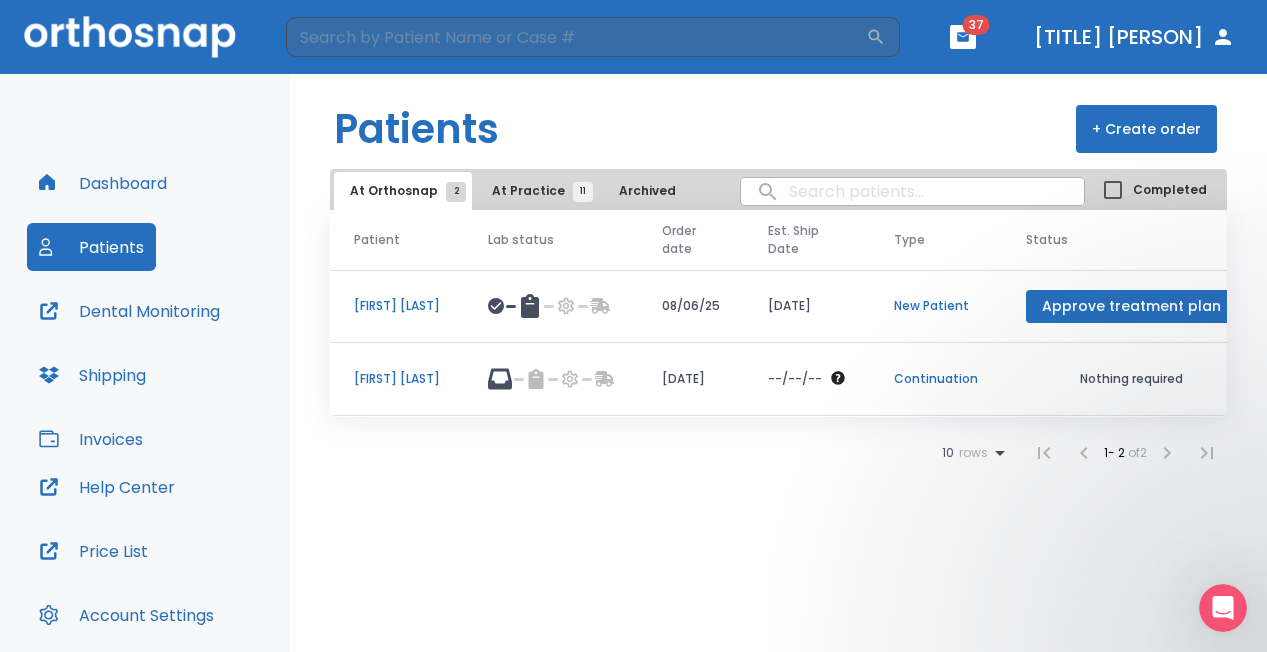 click on "At Practice 11" at bounding box center [537, 191] 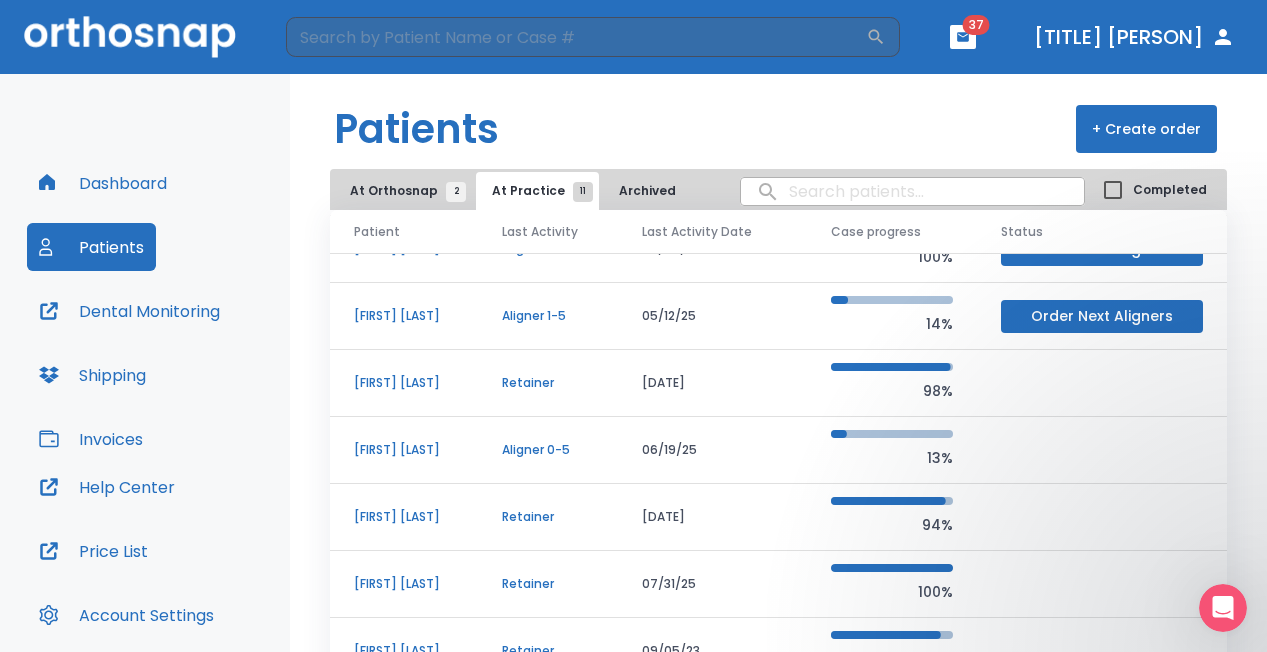 scroll, scrollTop: 188, scrollLeft: 0, axis: vertical 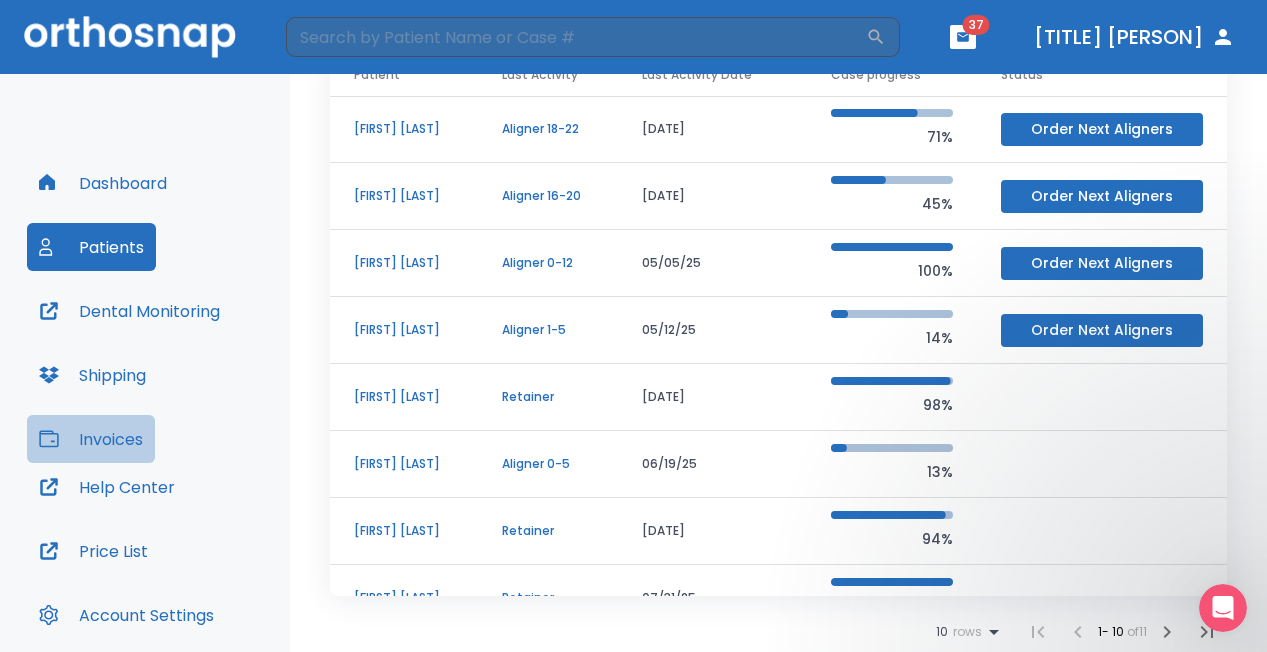click on "Invoices" at bounding box center [91, 439] 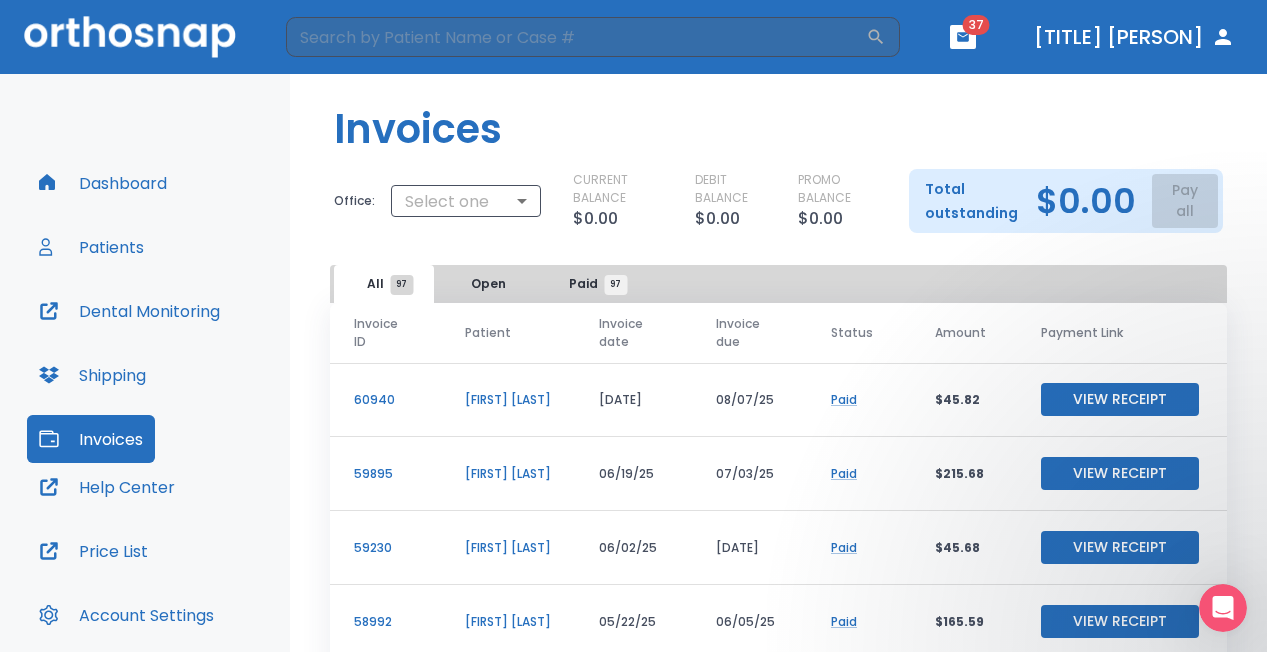 click on "Patients" at bounding box center (91, 247) 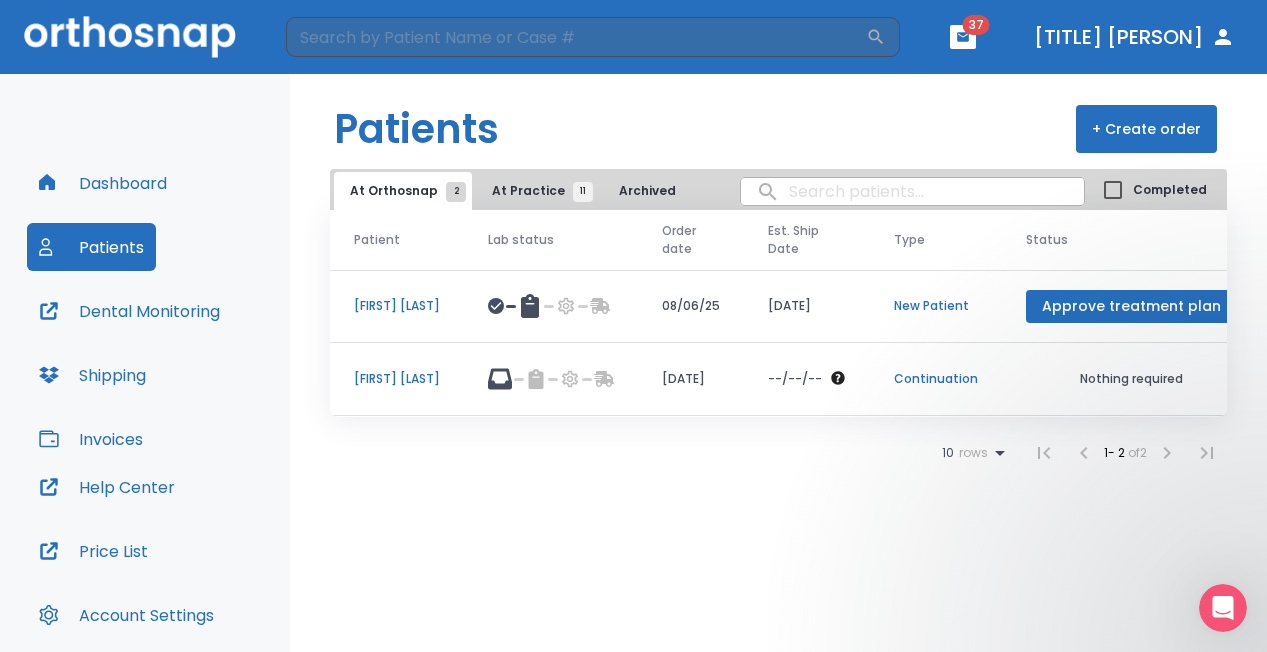 click on "New Patient" at bounding box center [936, 306] 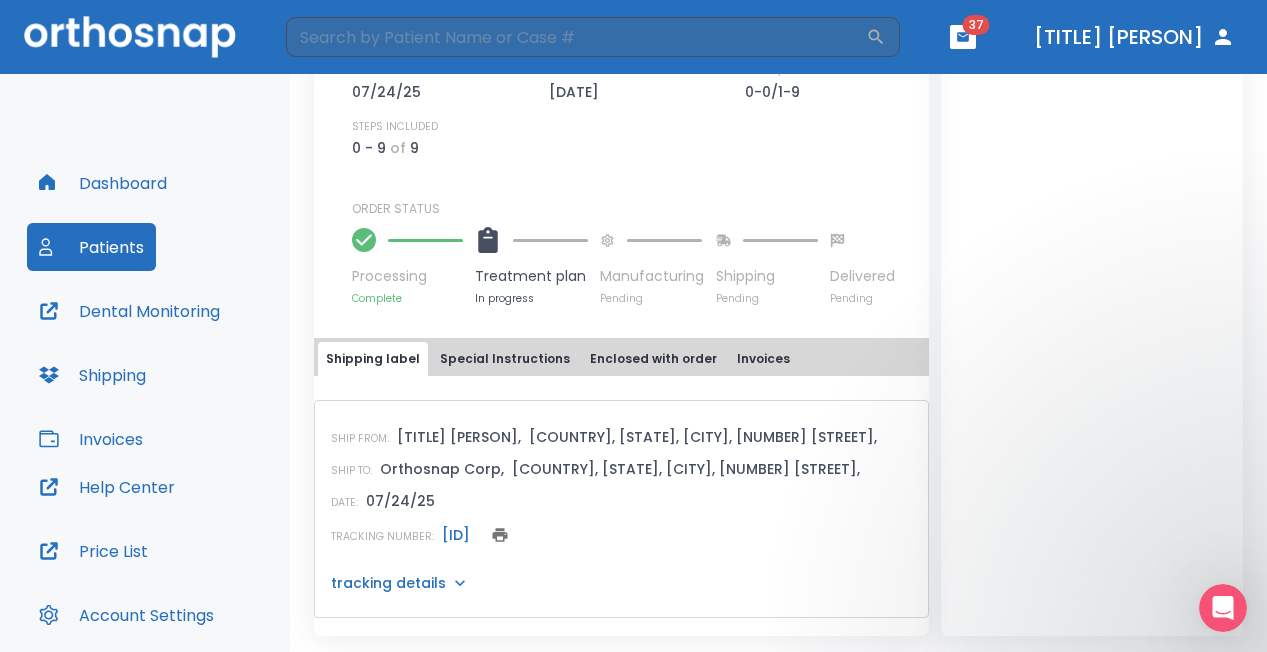 scroll, scrollTop: 599, scrollLeft: 0, axis: vertical 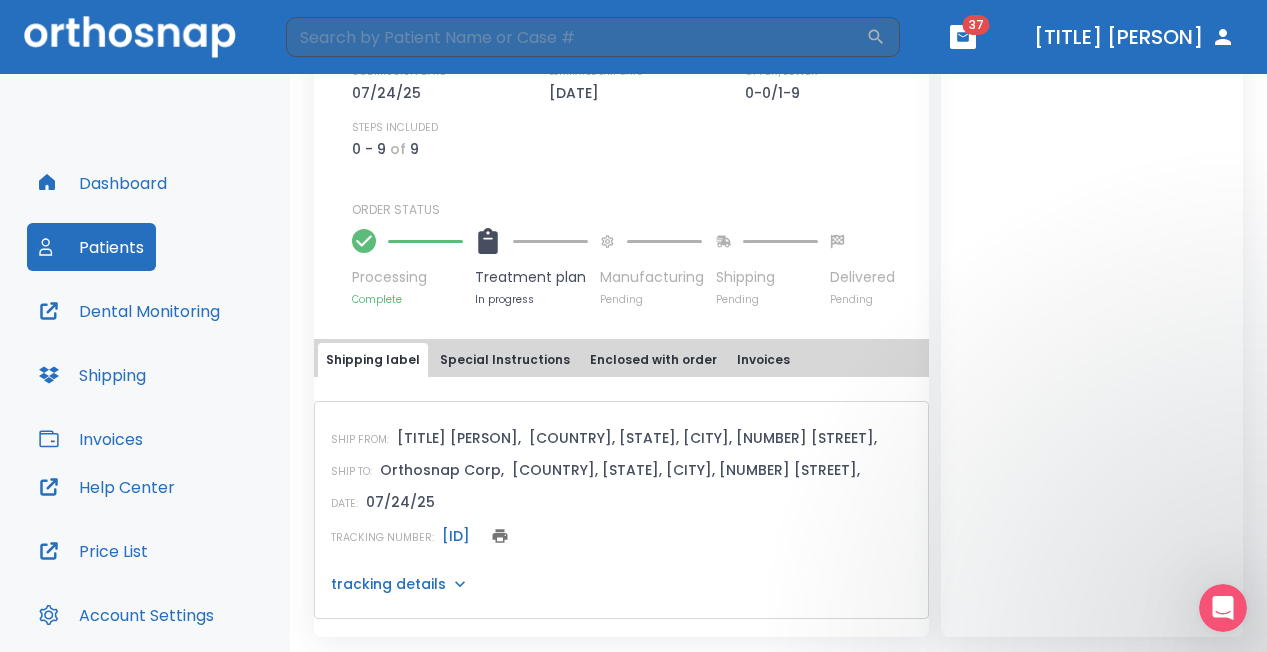 click 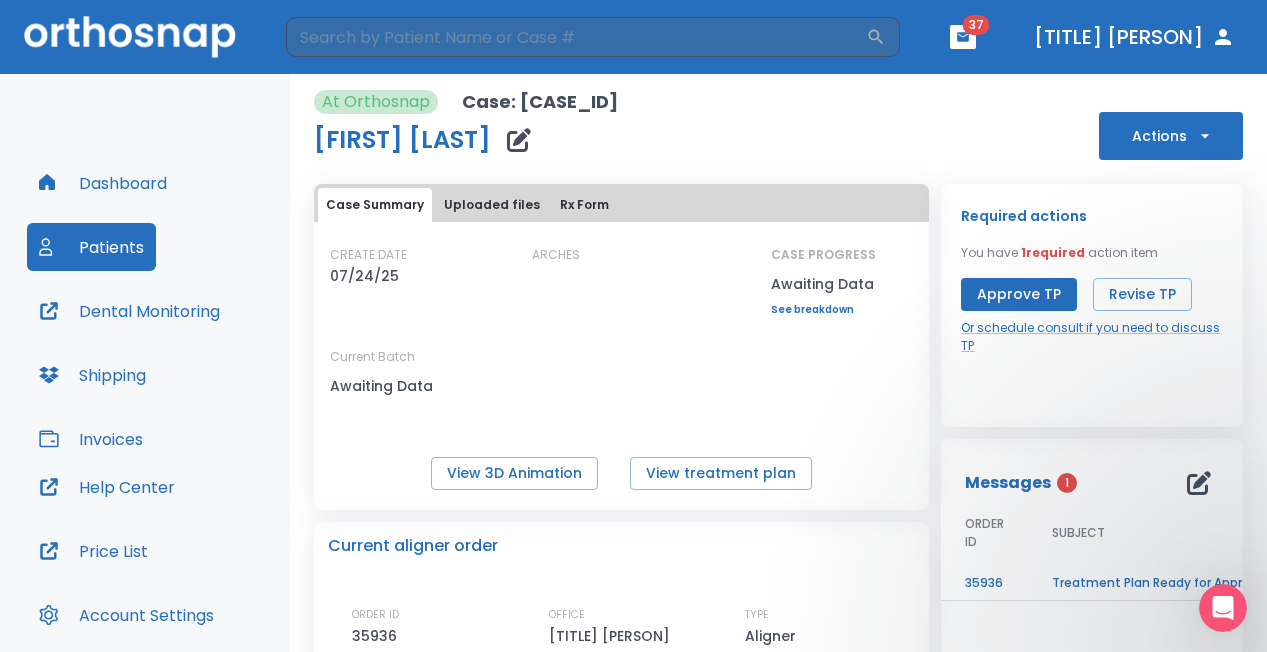 scroll, scrollTop: 0, scrollLeft: 0, axis: both 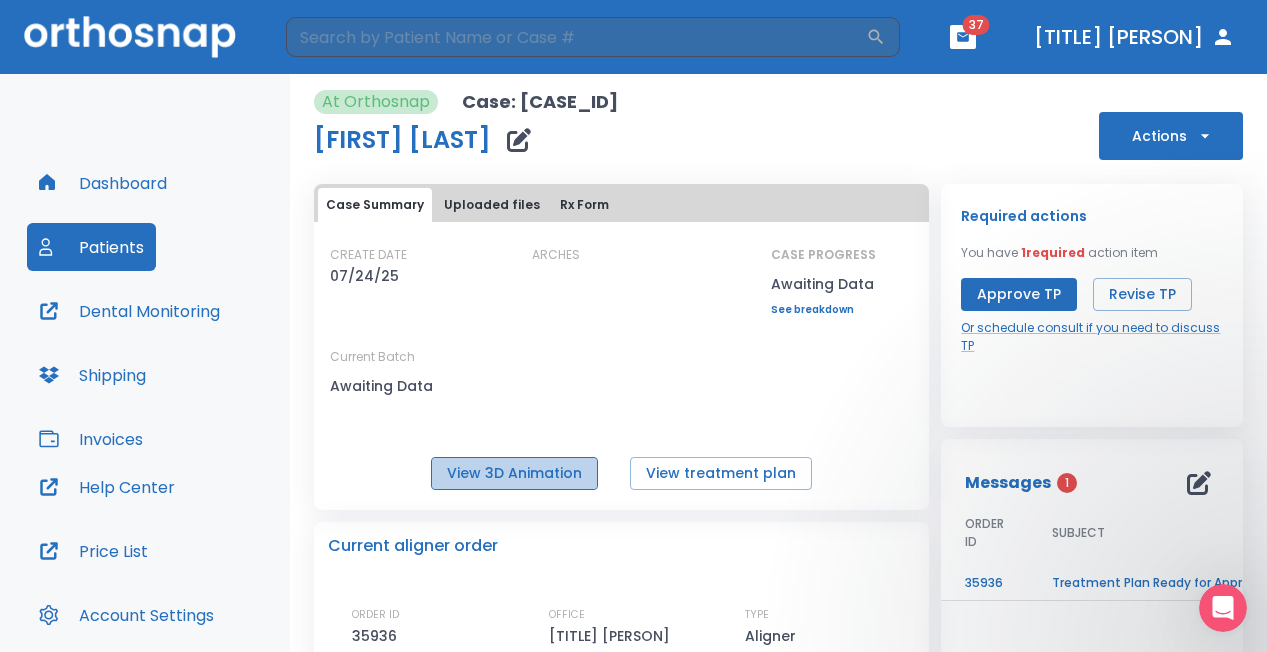 click on "View 3D Animation" at bounding box center (514, 473) 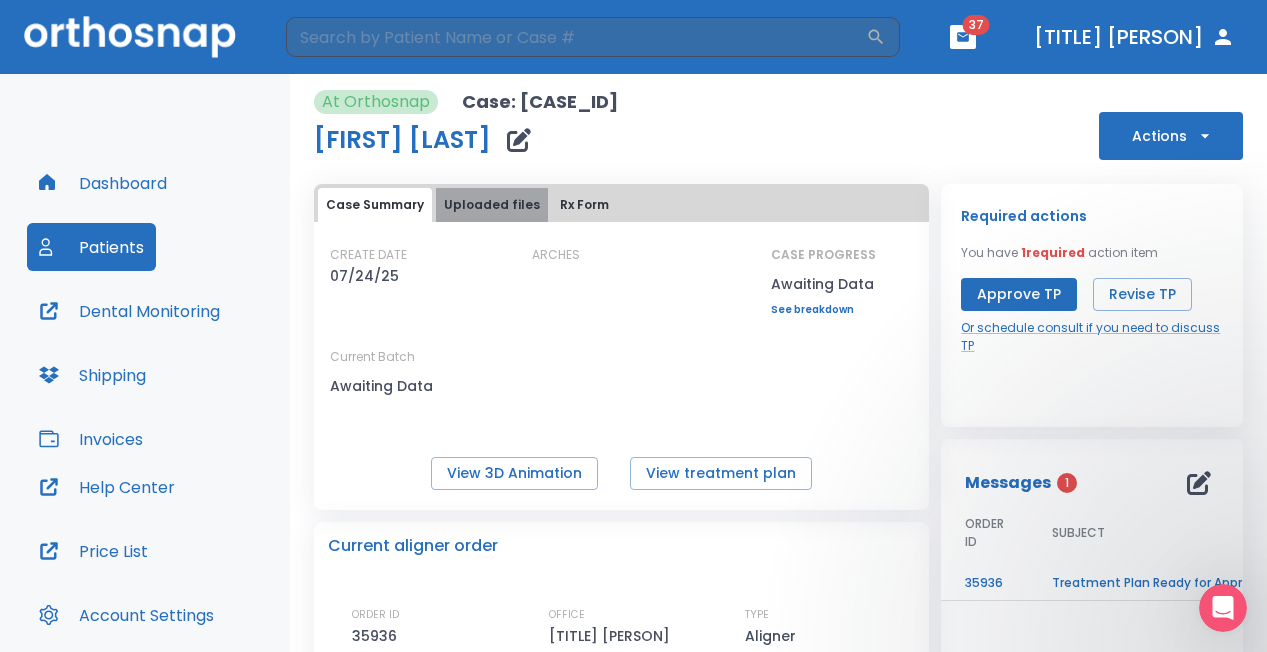 click on "Uploaded files" at bounding box center [492, 205] 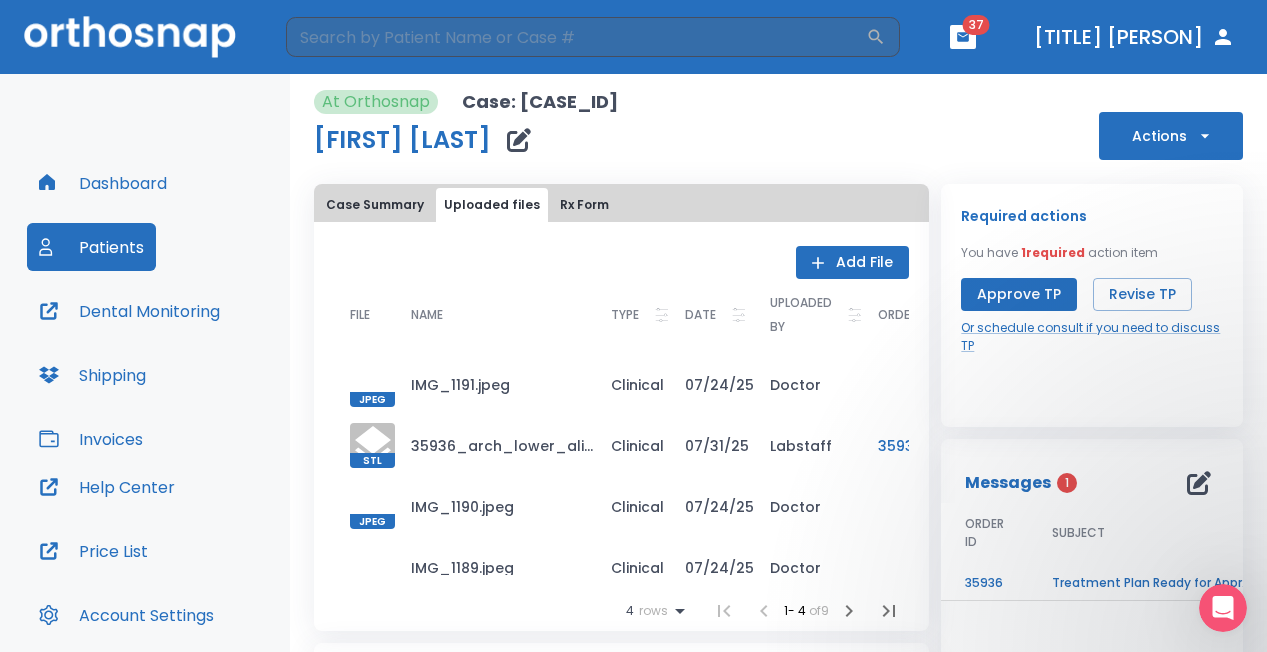 scroll, scrollTop: 0, scrollLeft: 0, axis: both 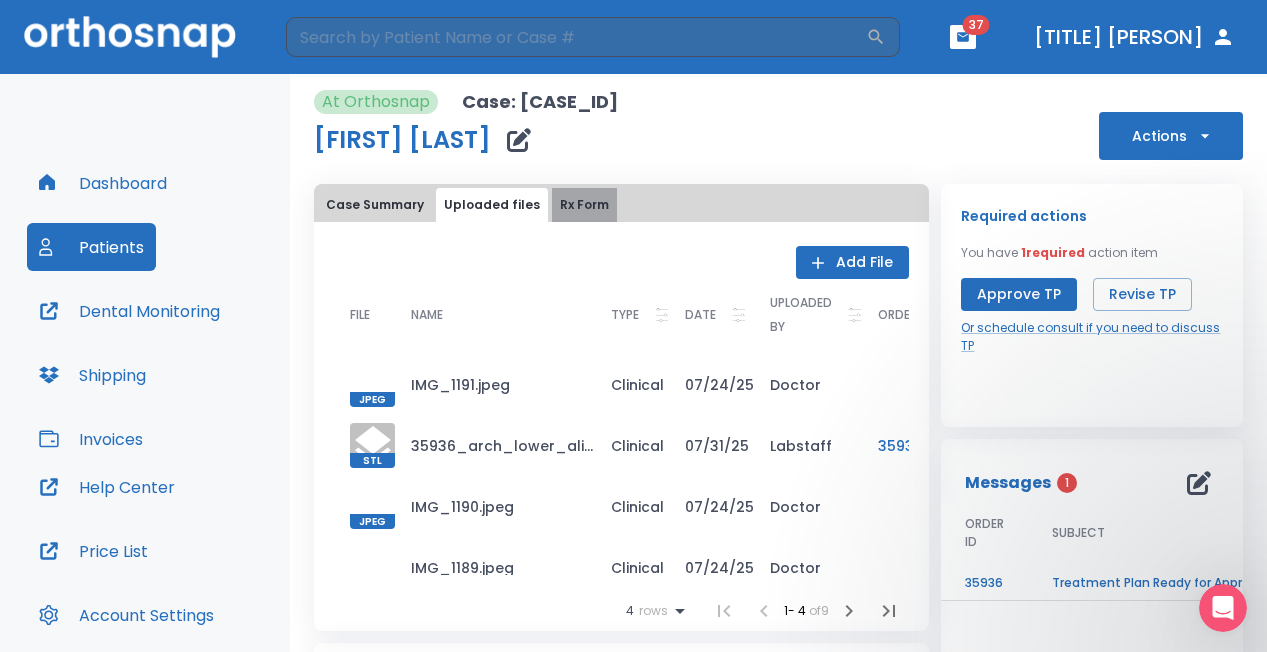 click on "Rx Form" at bounding box center [584, 205] 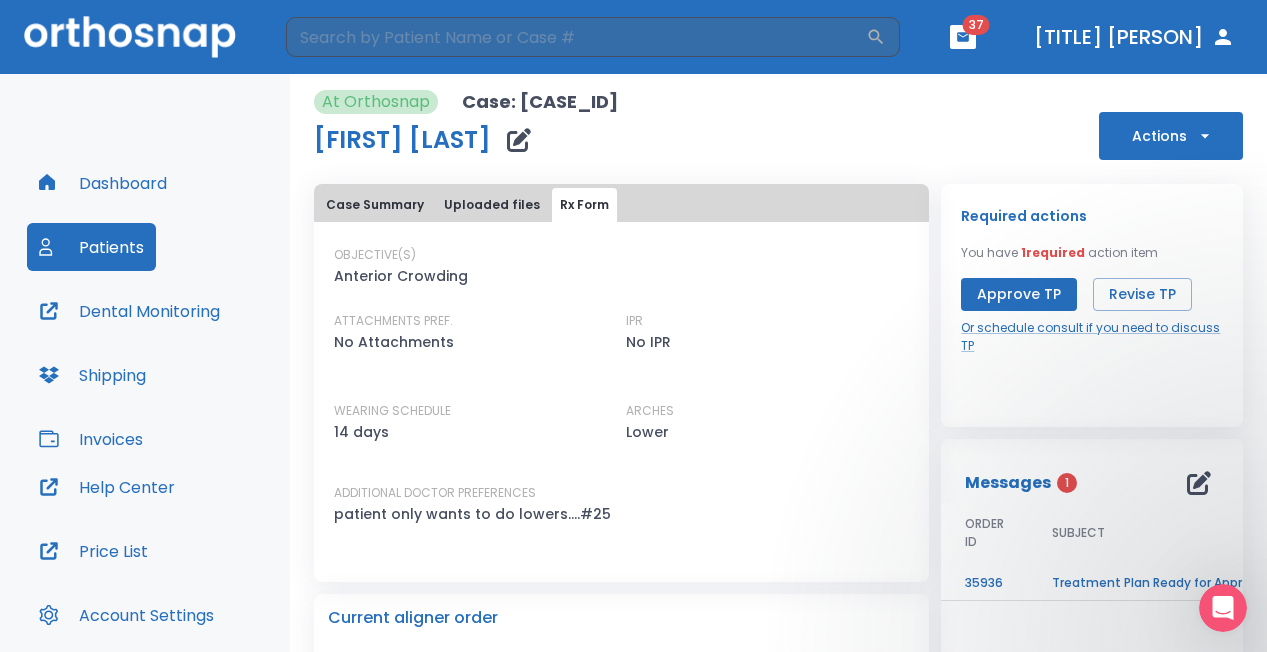 scroll, scrollTop: 0, scrollLeft: 0, axis: both 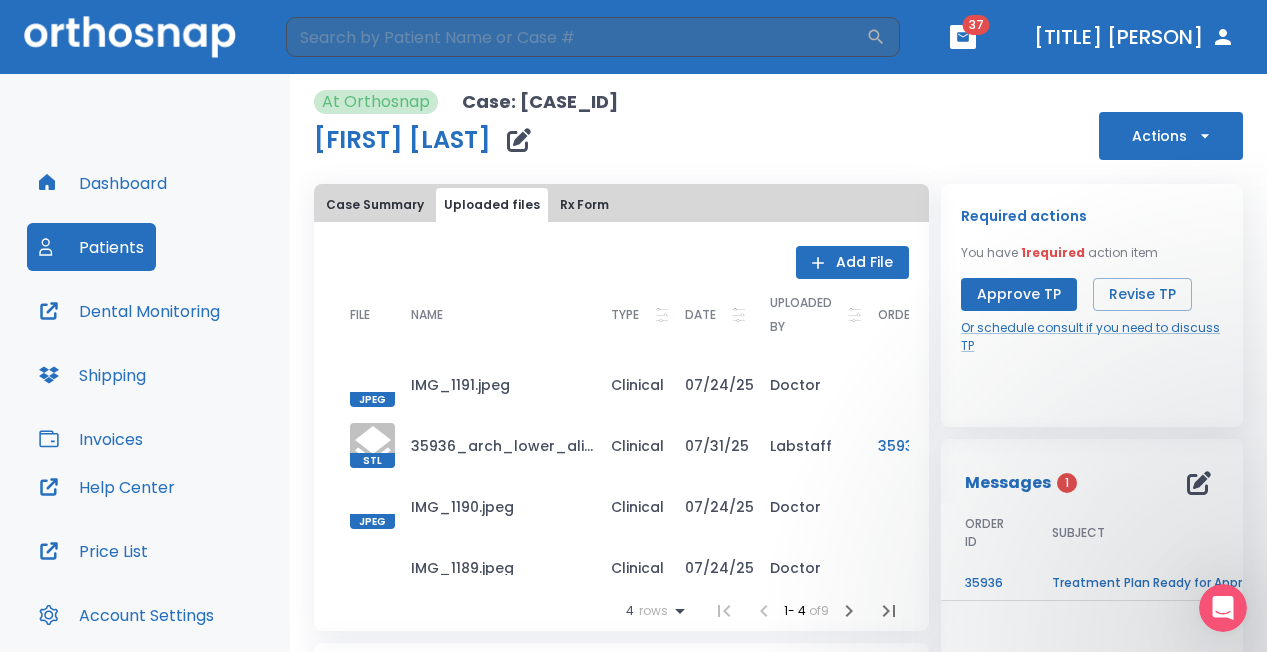 click on "Case Summary" at bounding box center [375, 205] 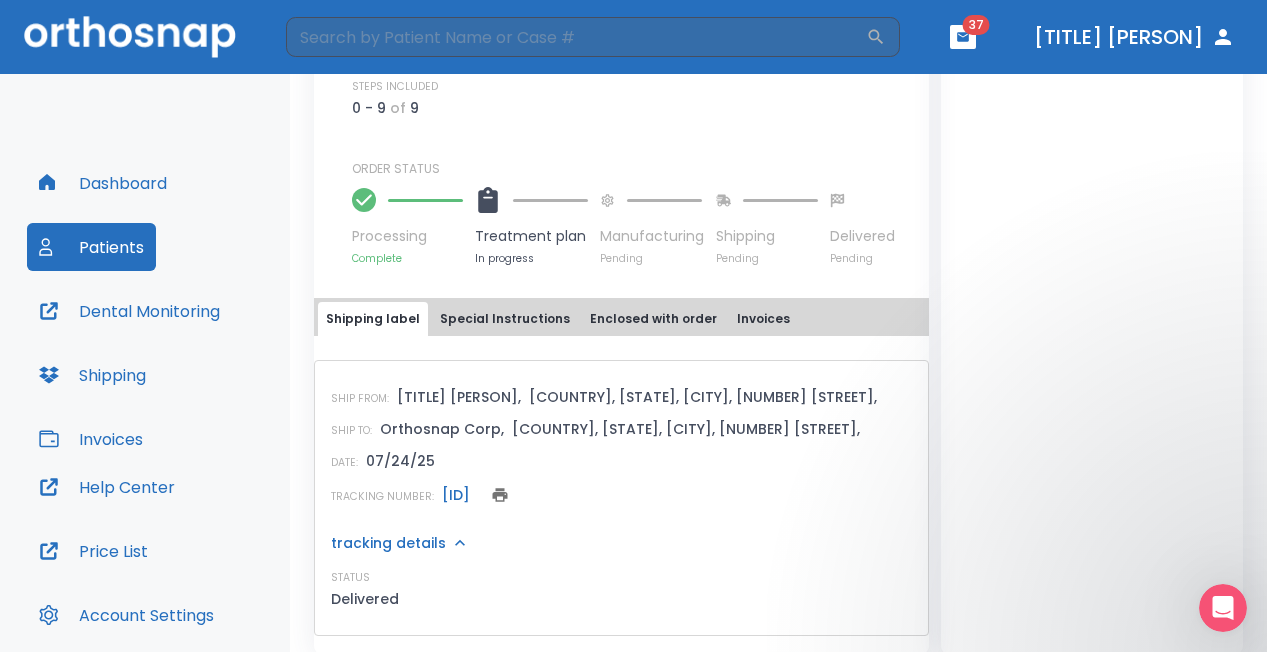 scroll, scrollTop: 643, scrollLeft: 0, axis: vertical 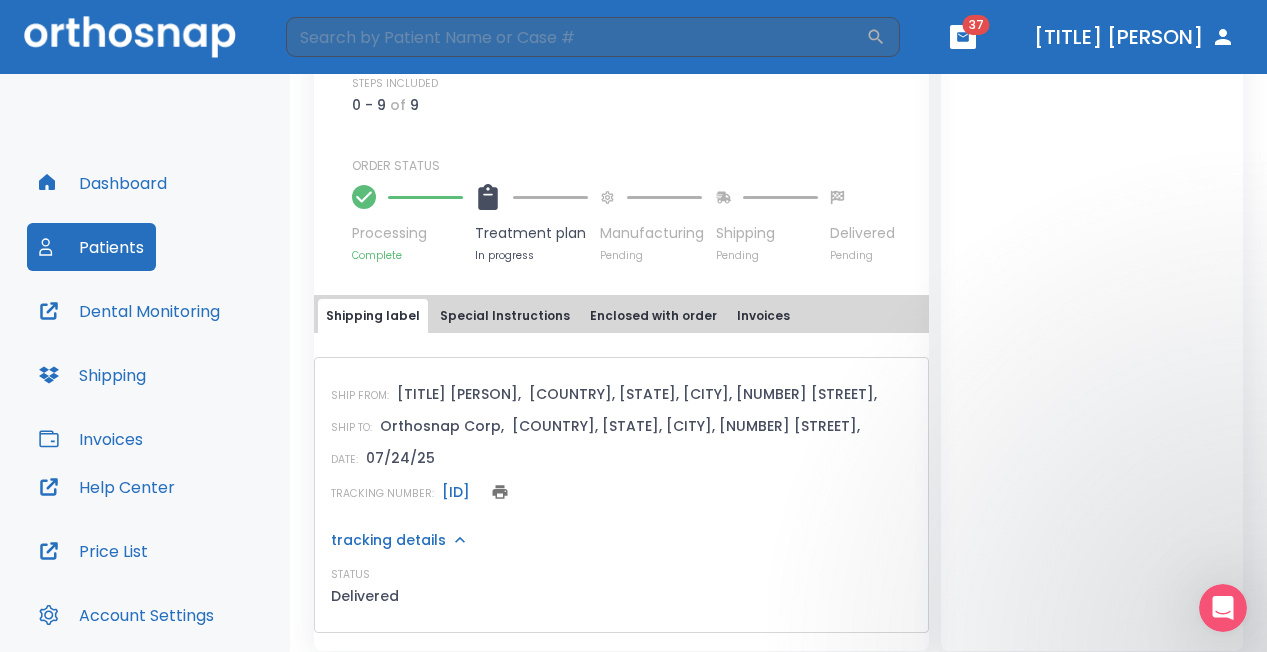 click on "Invoices" at bounding box center [763, 316] 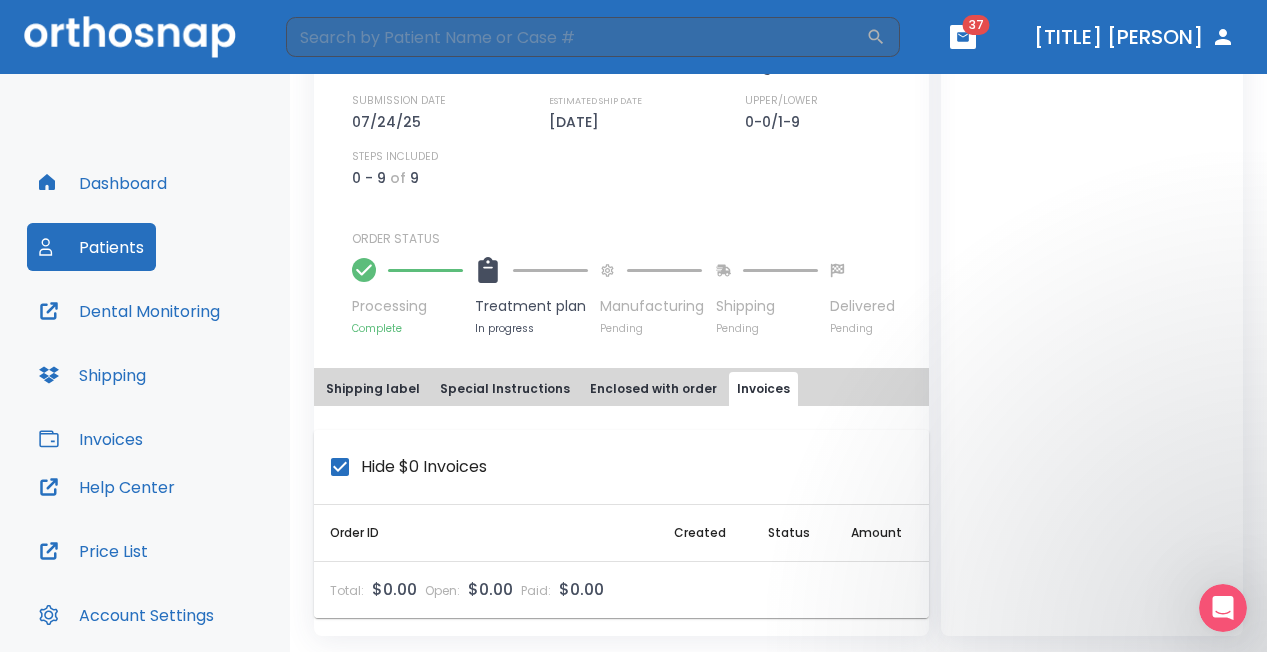 scroll, scrollTop: 569, scrollLeft: 0, axis: vertical 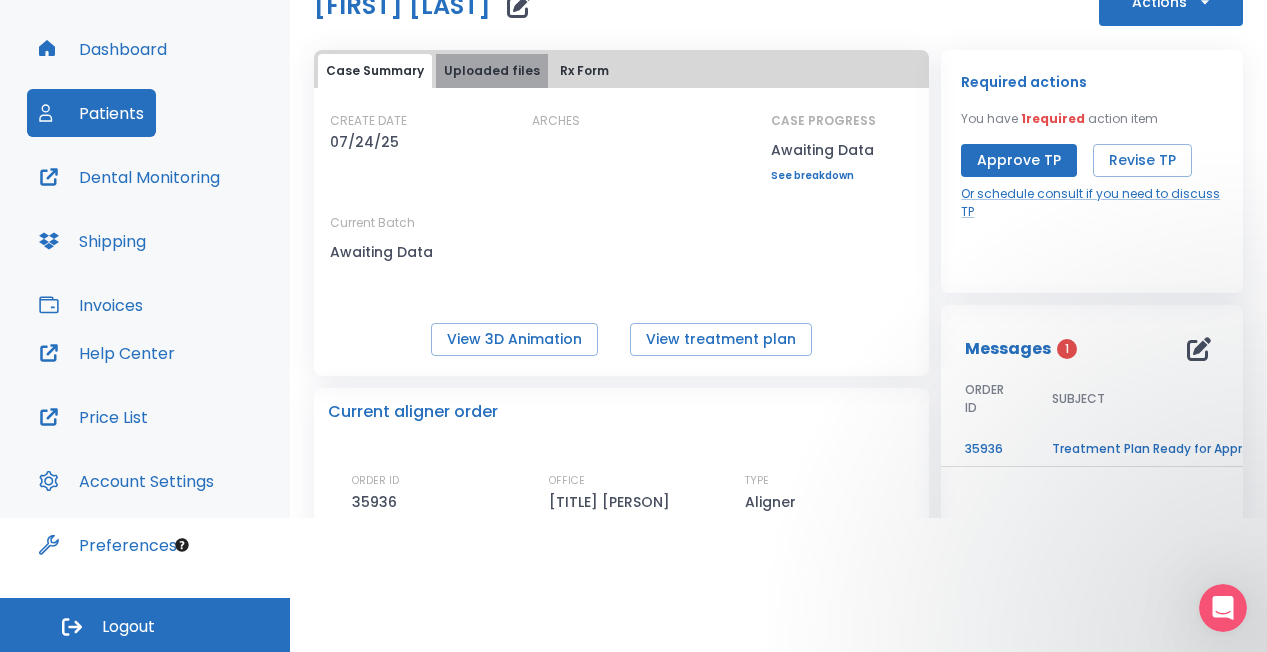 click on "Uploaded files" at bounding box center [492, 71] 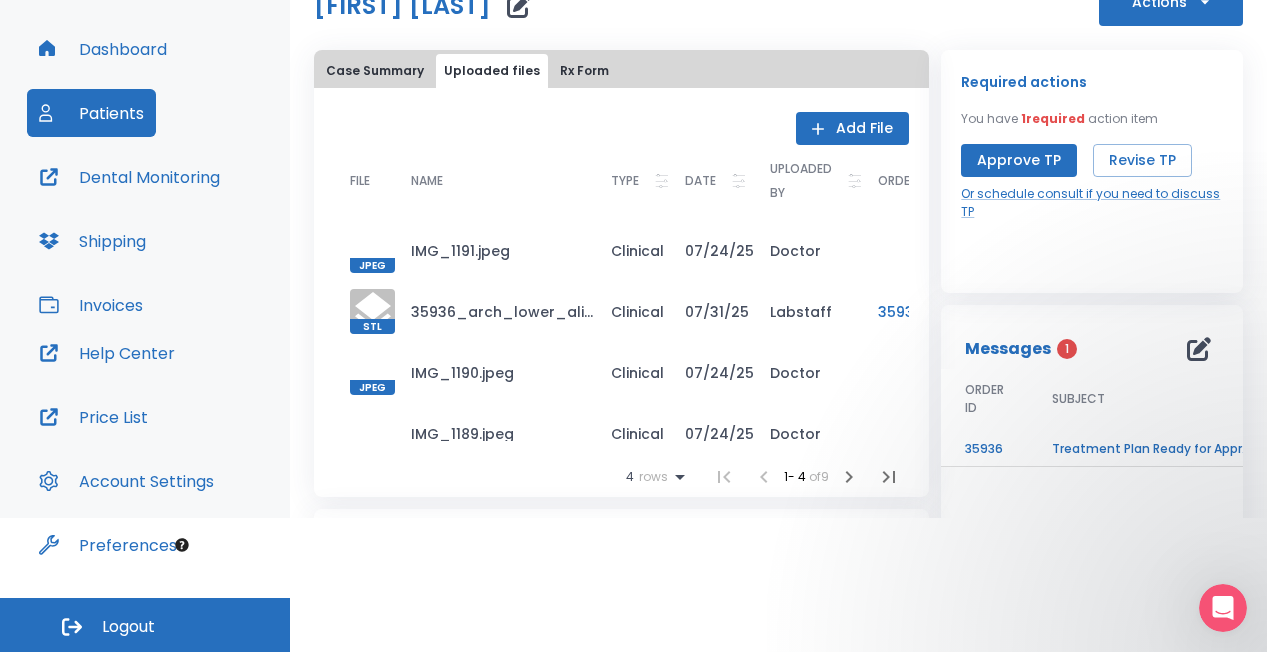 click on "Rx Form" at bounding box center (584, 71) 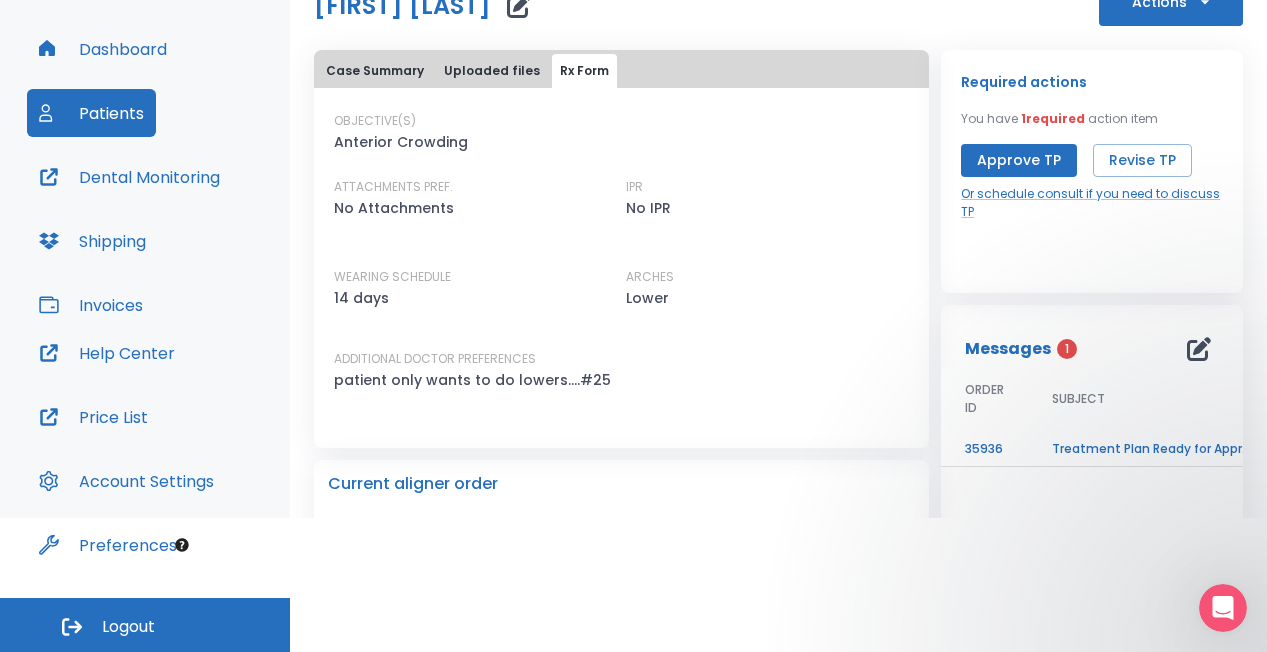click on "Rx Form" at bounding box center [584, 71] 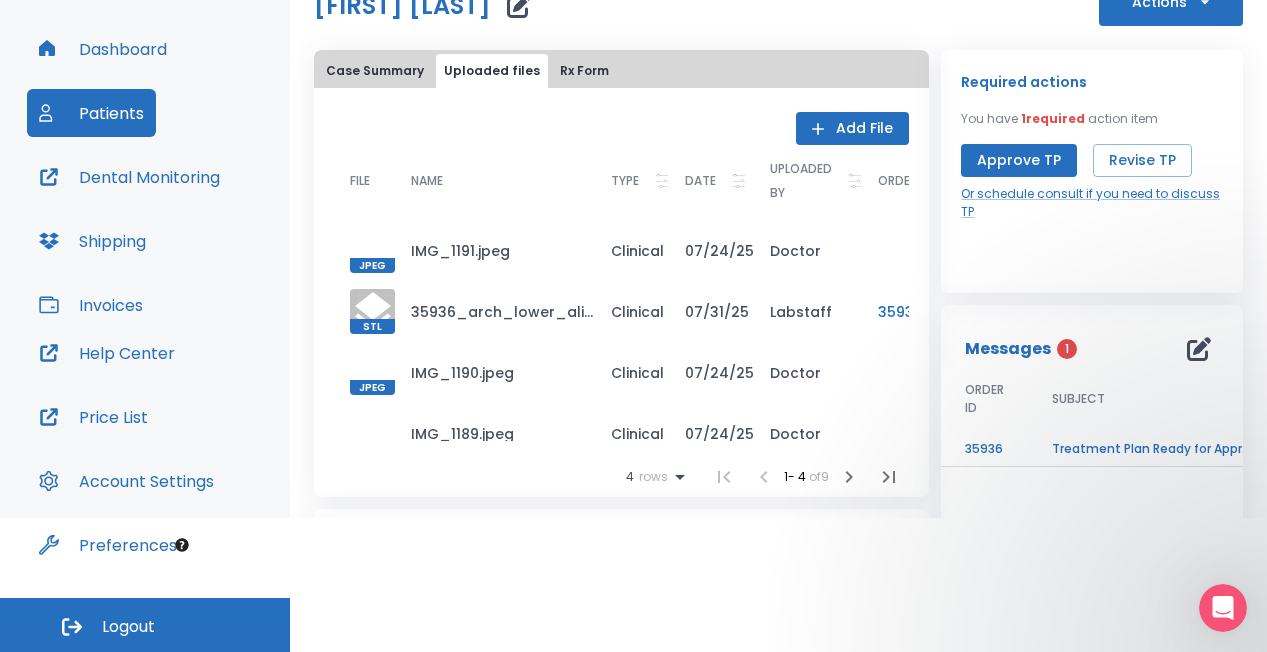 click on "Case Summary" at bounding box center (375, 71) 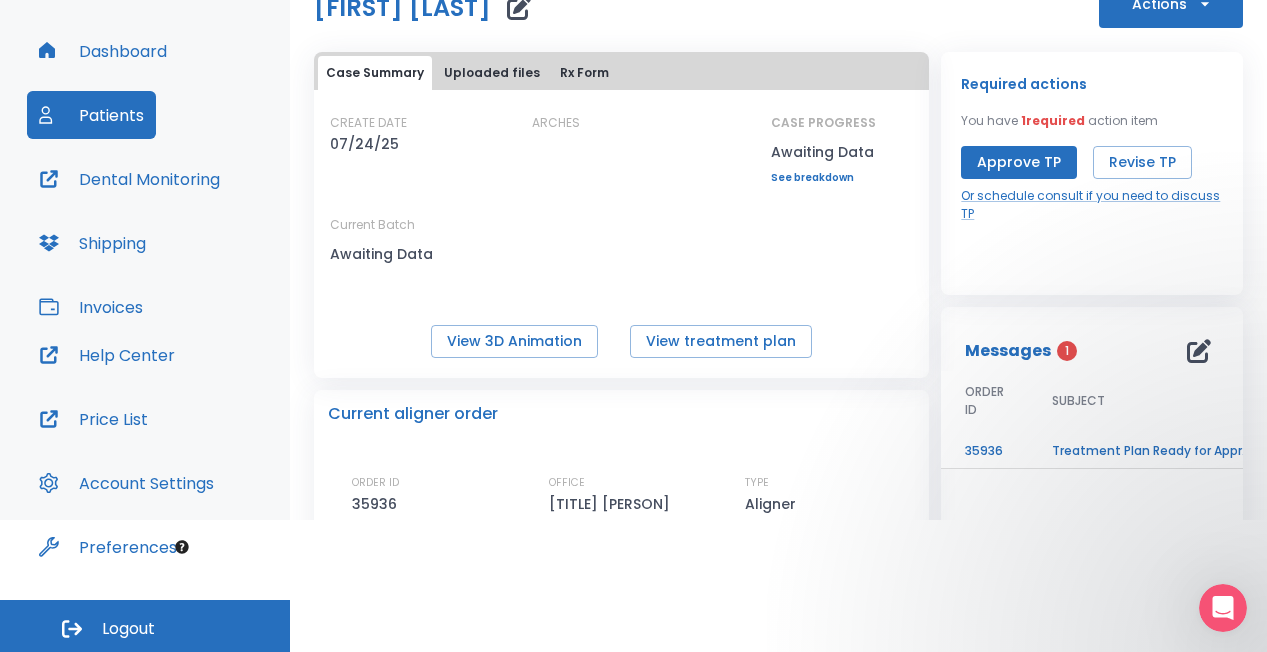 scroll, scrollTop: 128, scrollLeft: 0, axis: vertical 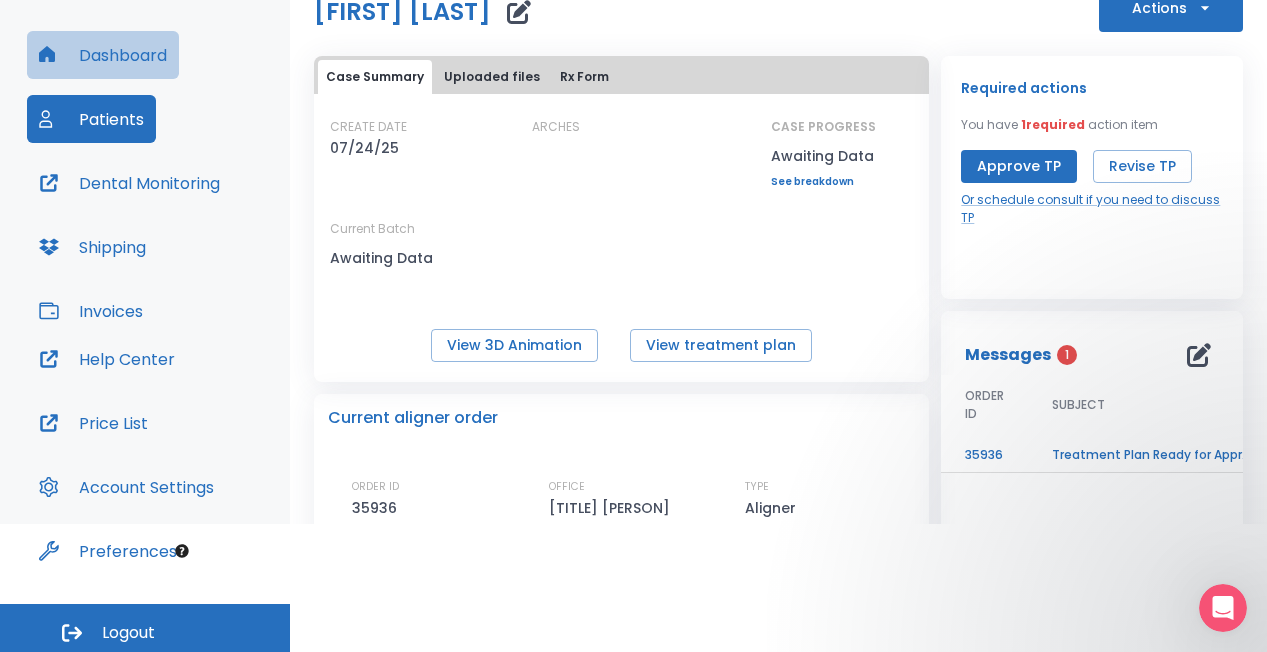 click on "Dashboard" at bounding box center [103, 55] 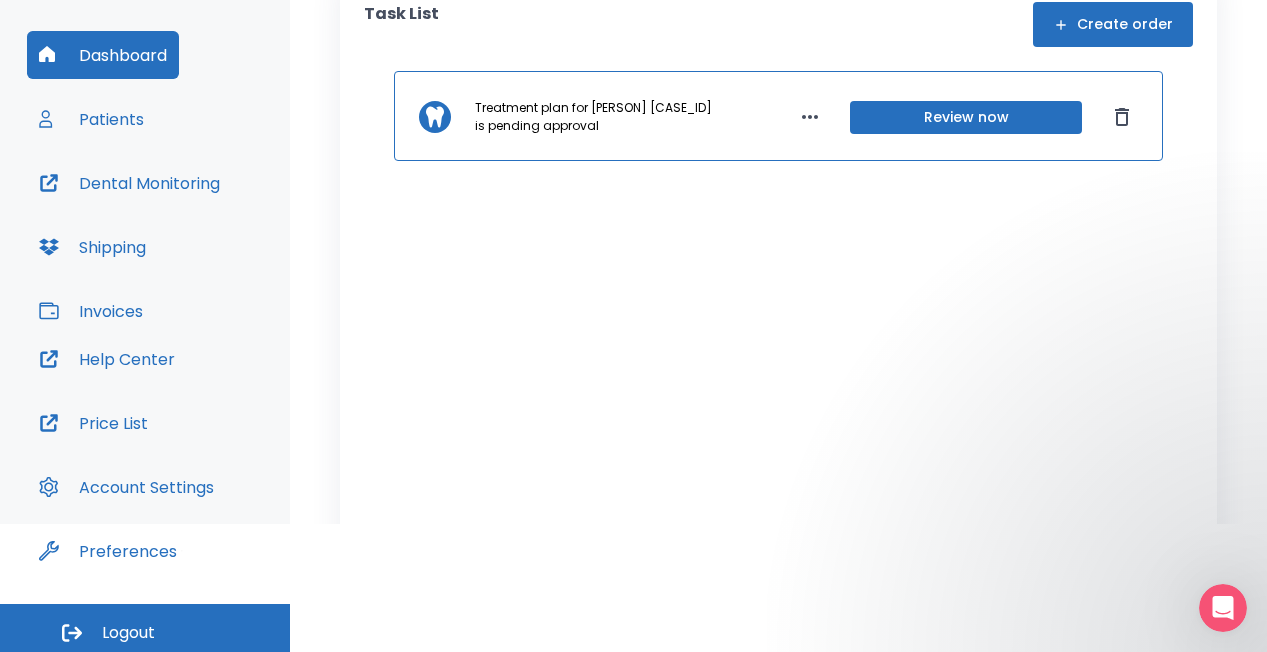 click on "Treatment plan for  {Hannah persing/long #13985}[cases/13985] is pending approval Review now" at bounding box center [778, 368] 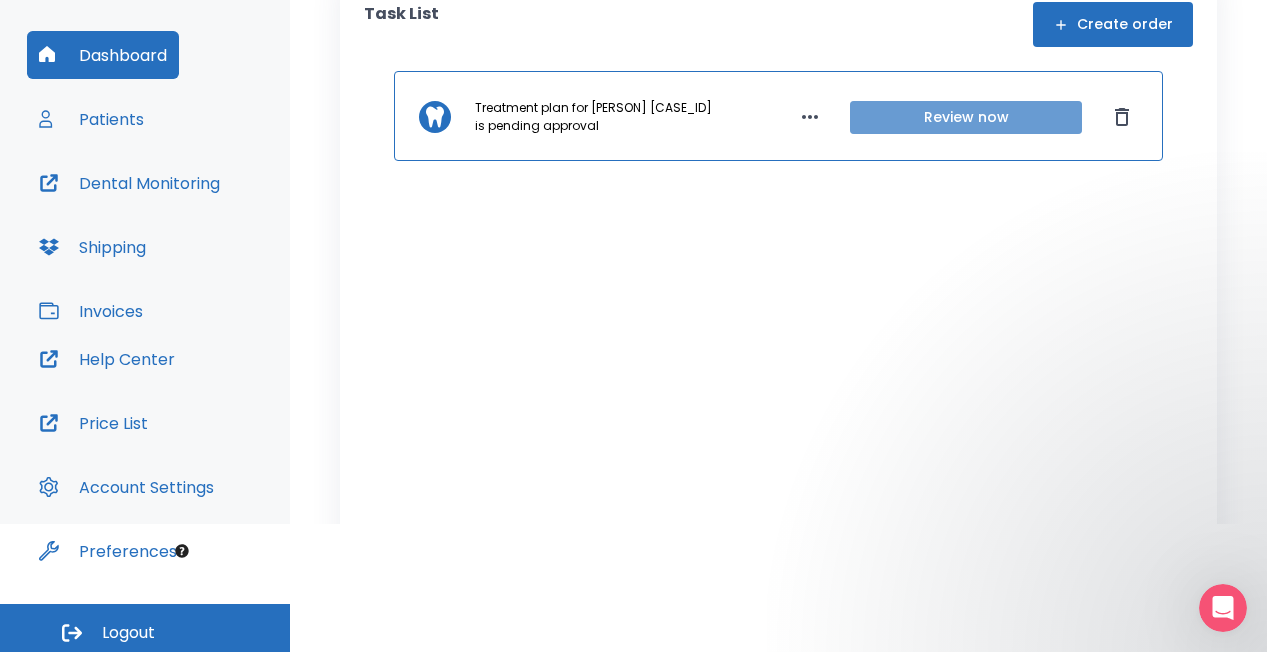 click on "Review now" at bounding box center [966, 117] 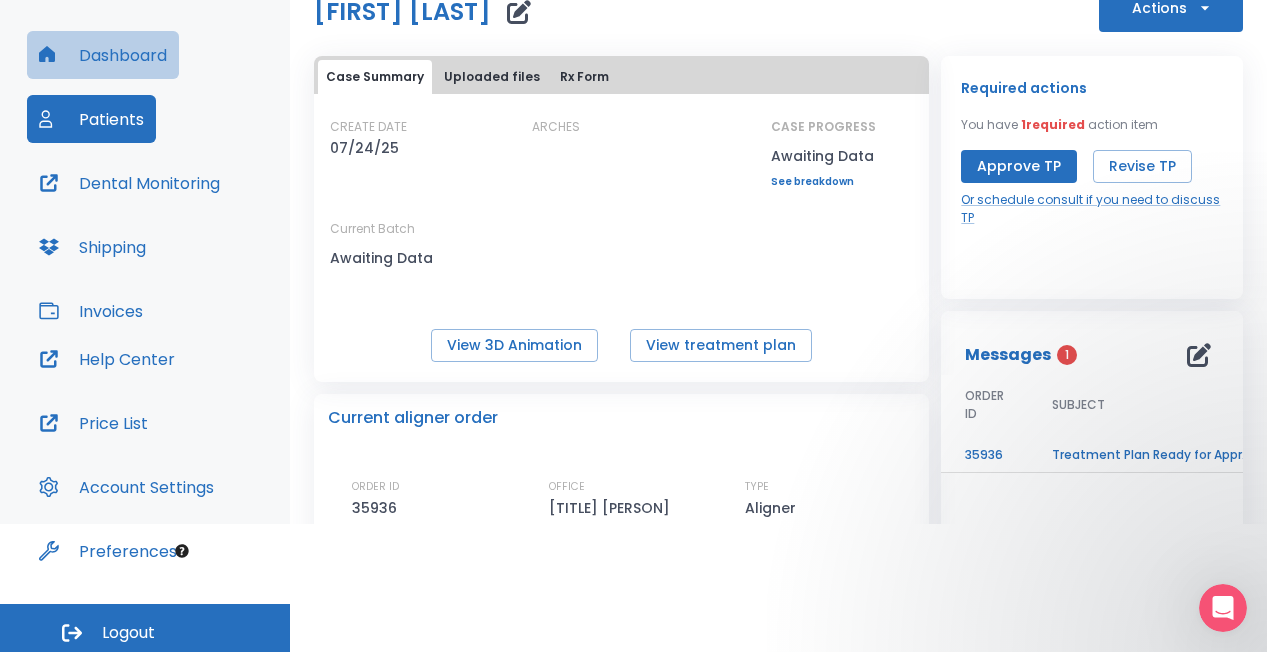 click on "Dashboard" at bounding box center (103, 55) 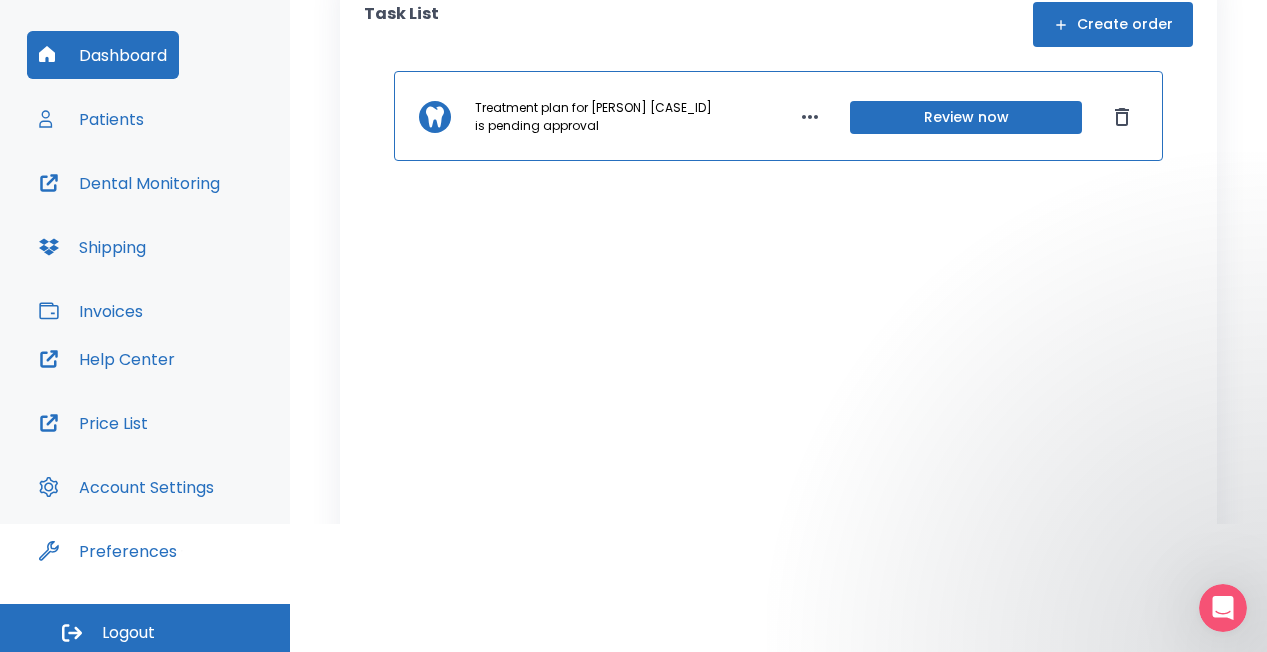 click on "Review now" at bounding box center [966, 117] 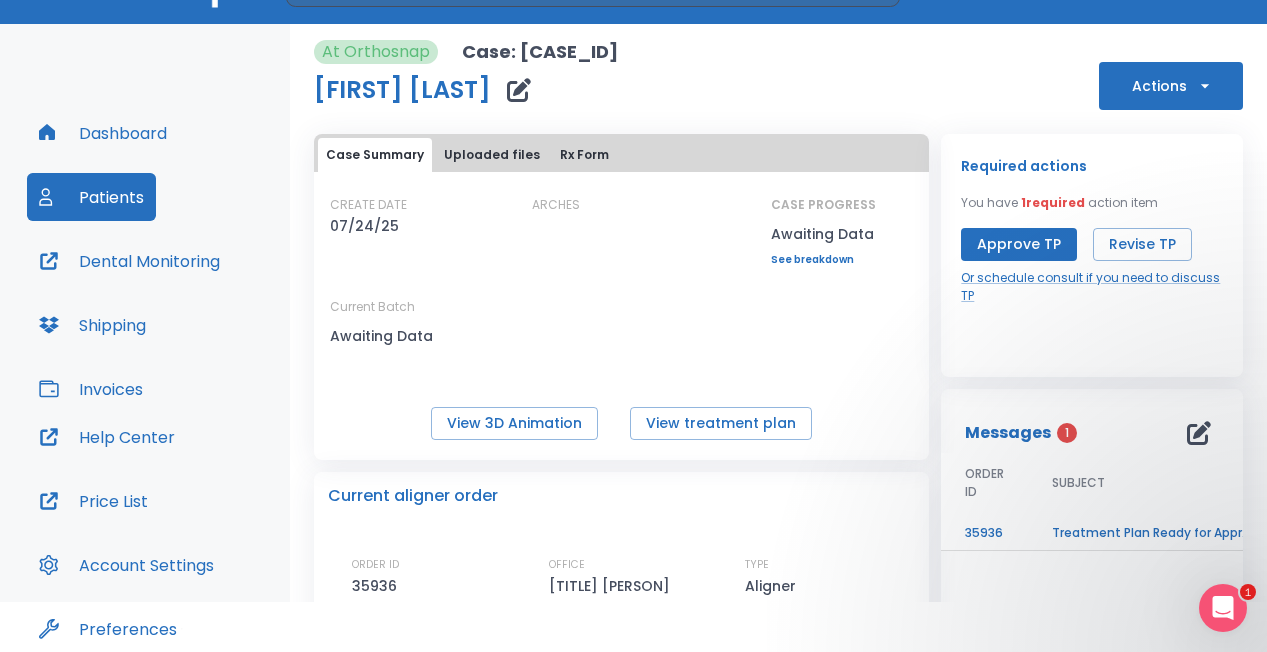 scroll, scrollTop: 47, scrollLeft: 0, axis: vertical 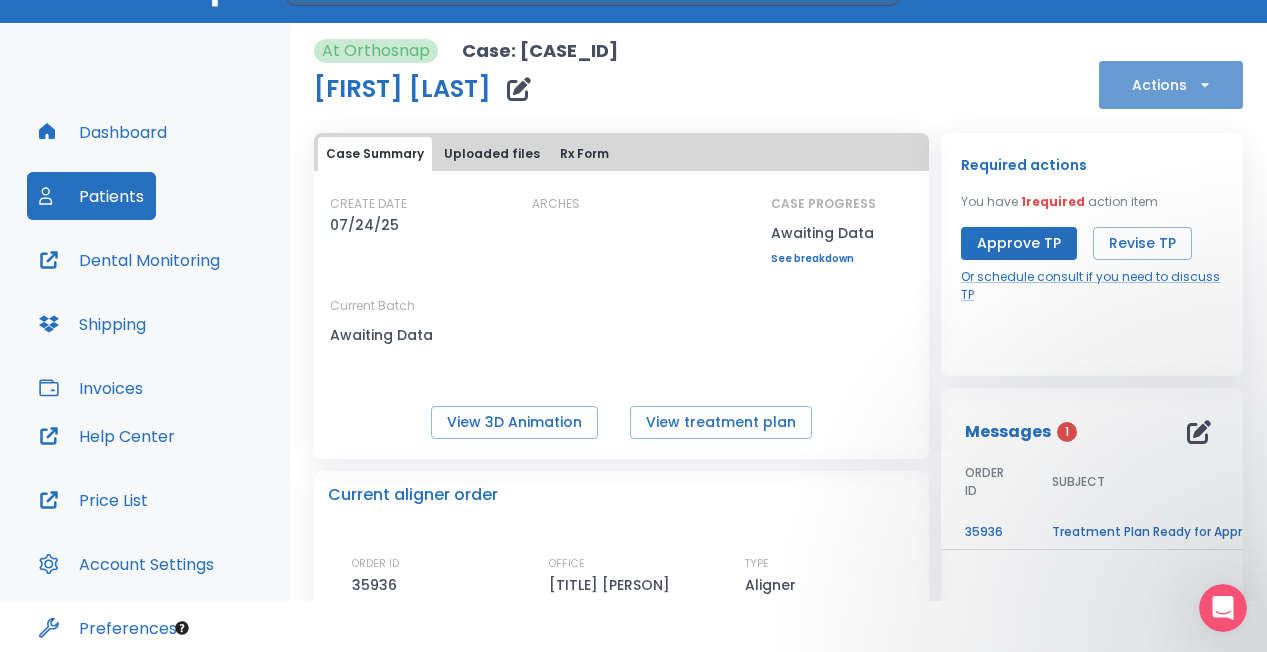 click on "Actions" at bounding box center (1171, 85) 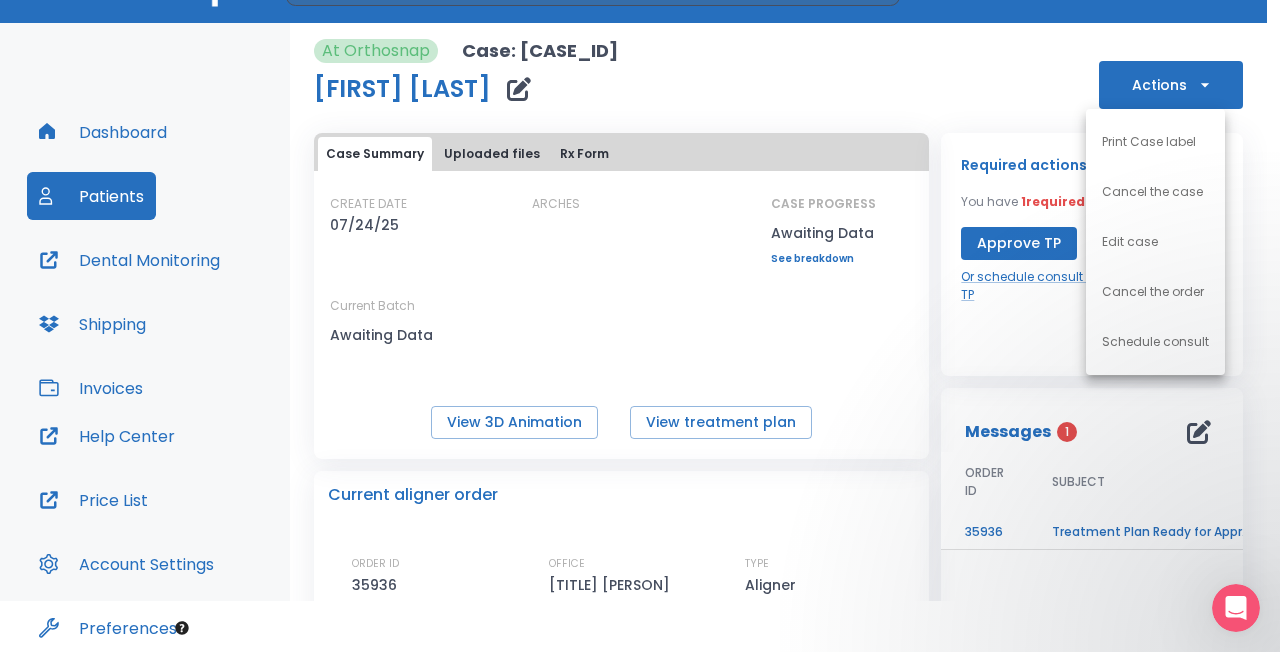 click at bounding box center (640, 326) 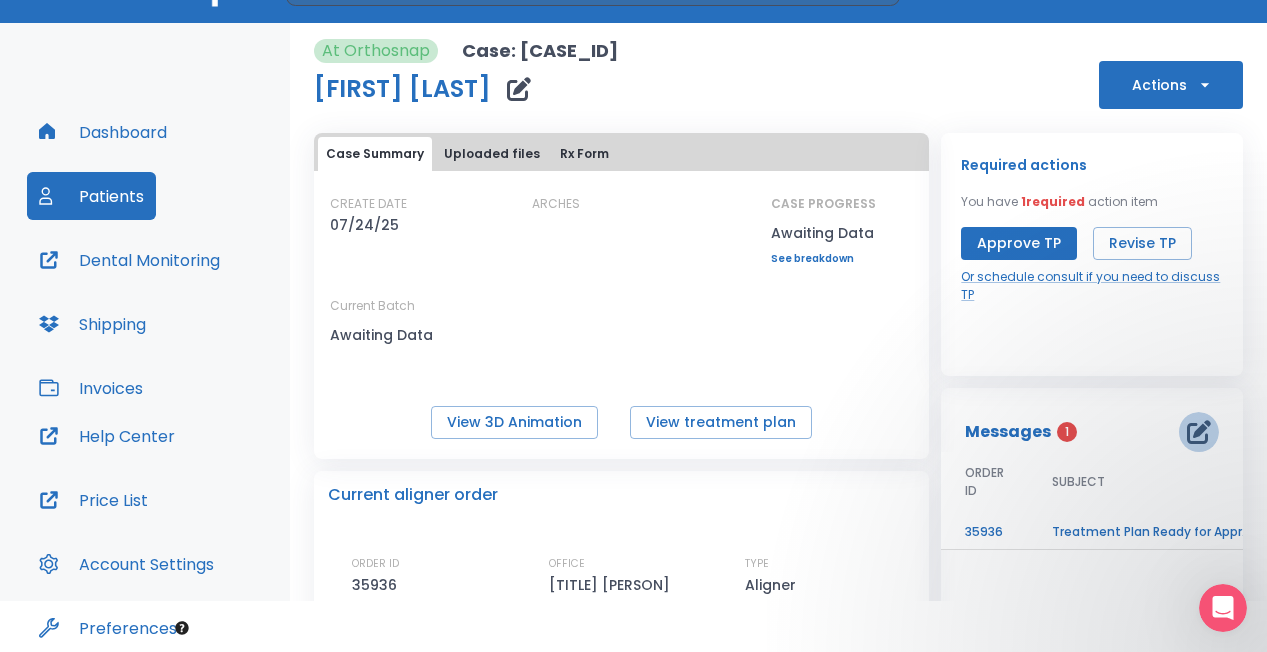 click 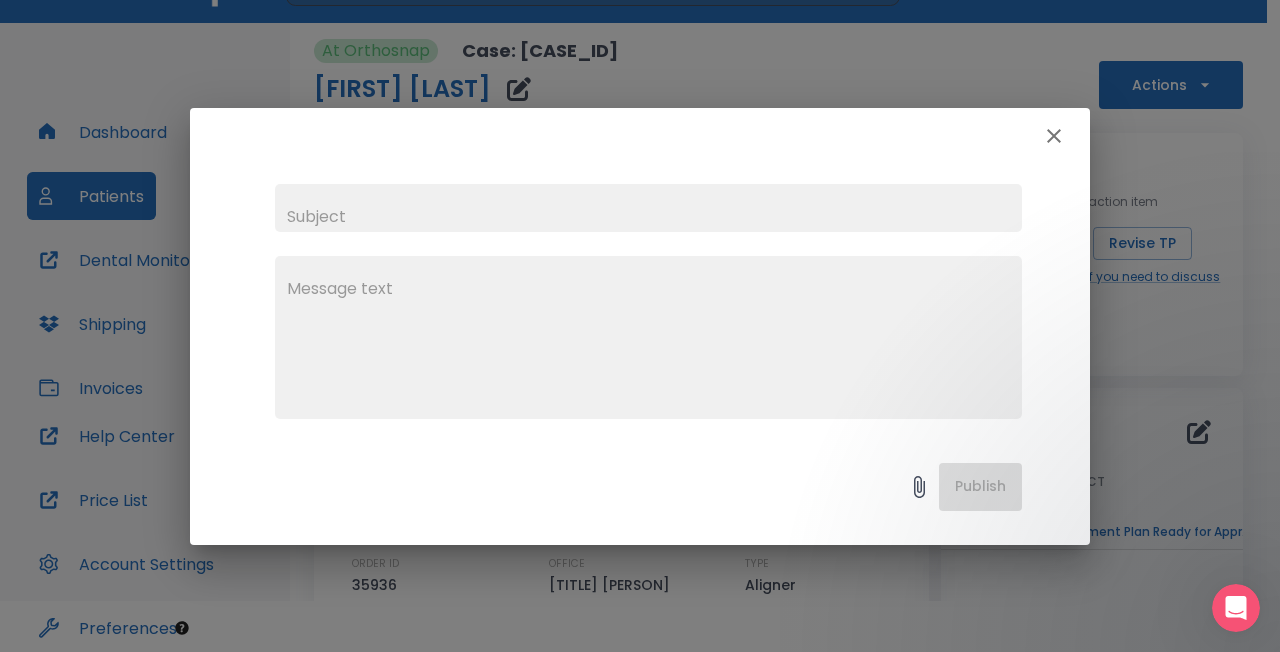 click at bounding box center (648, 208) 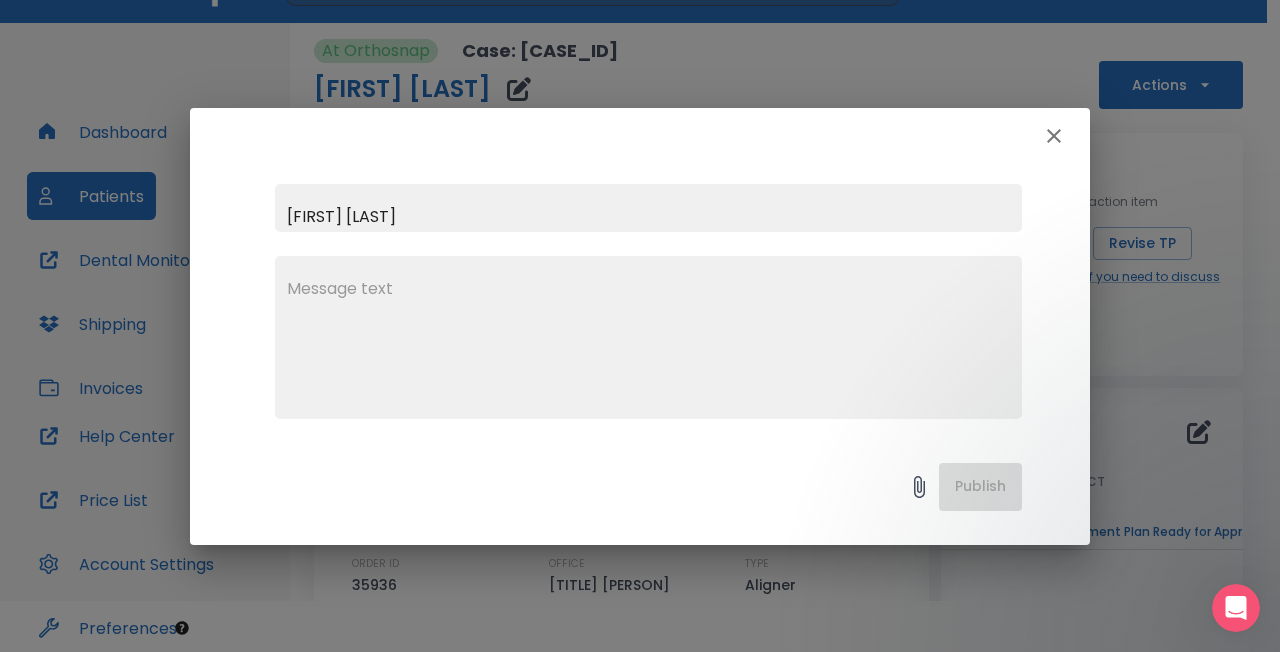 type on "[FIRST] [LAST]" 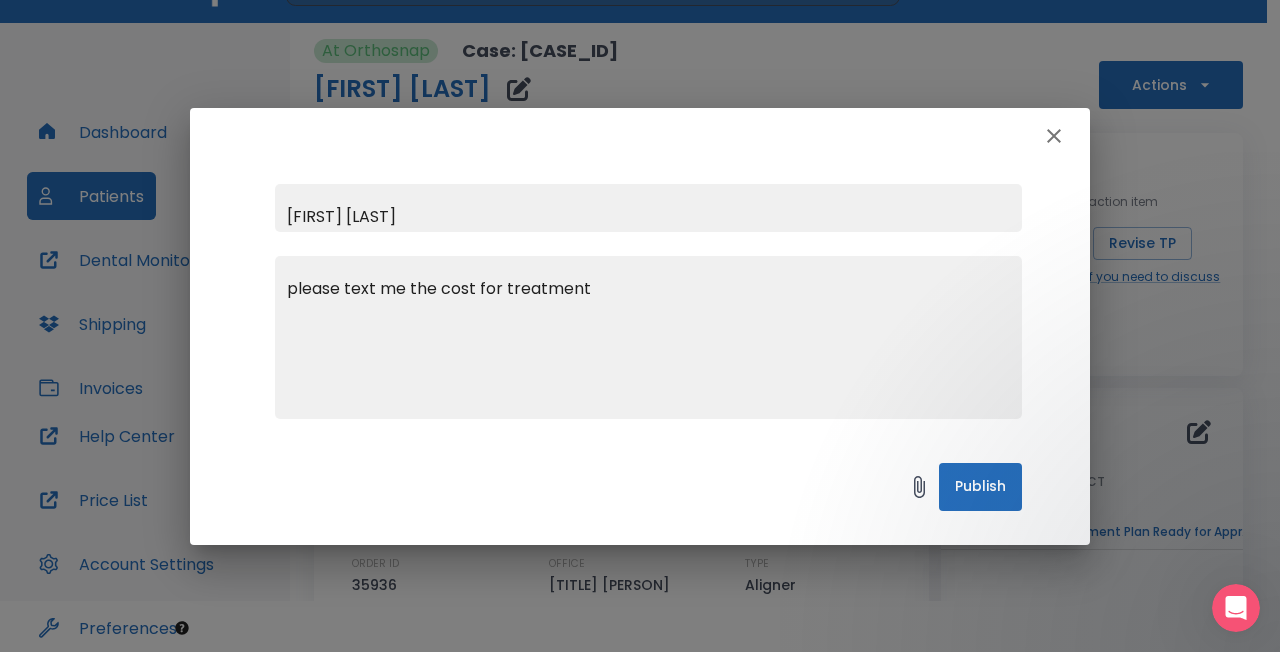 type on "please text me the cost for treatment" 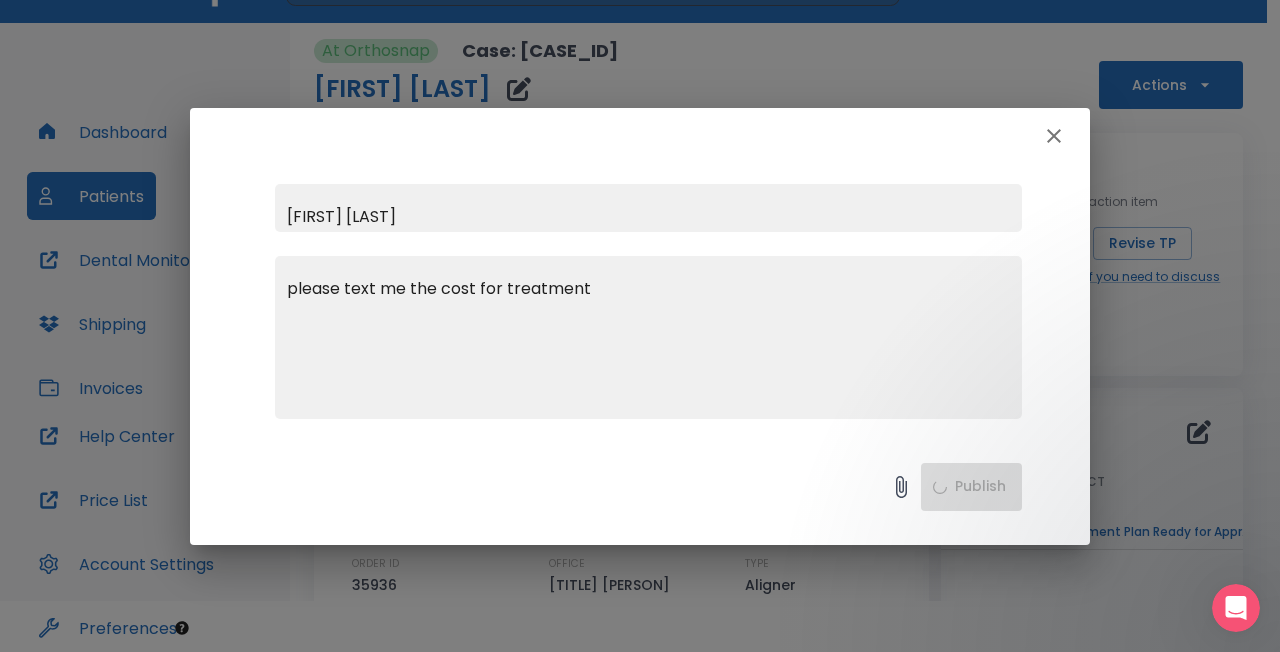 type 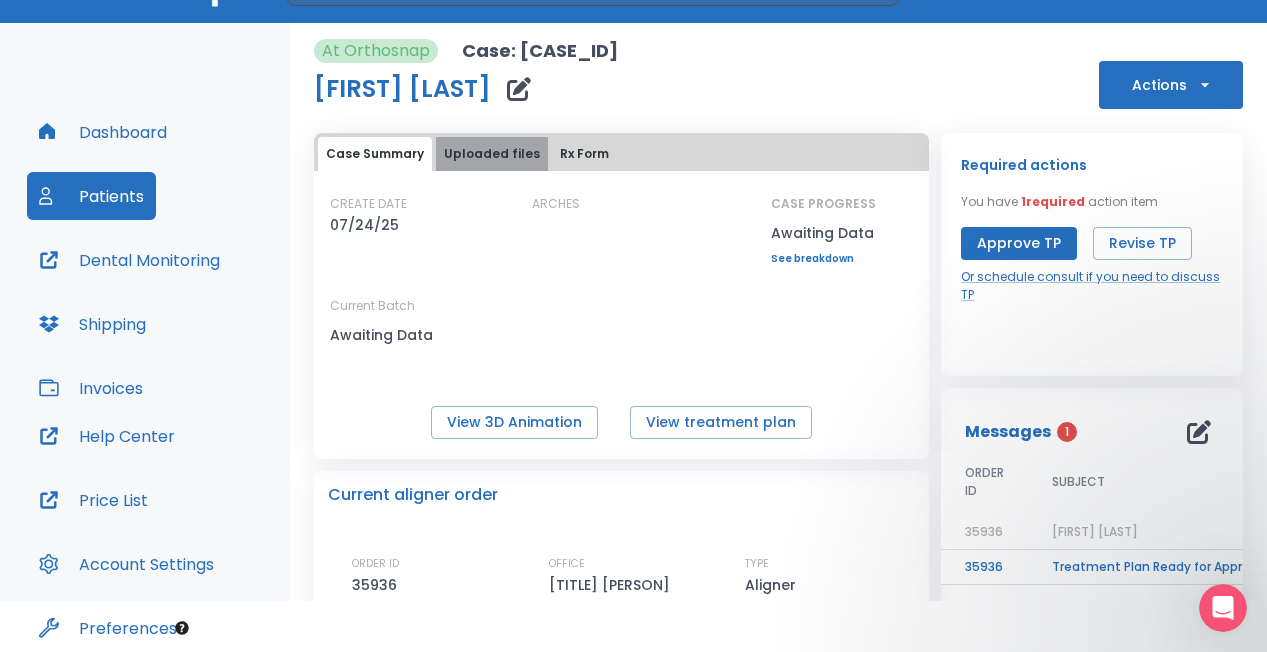 click on "Uploaded files" at bounding box center [492, 154] 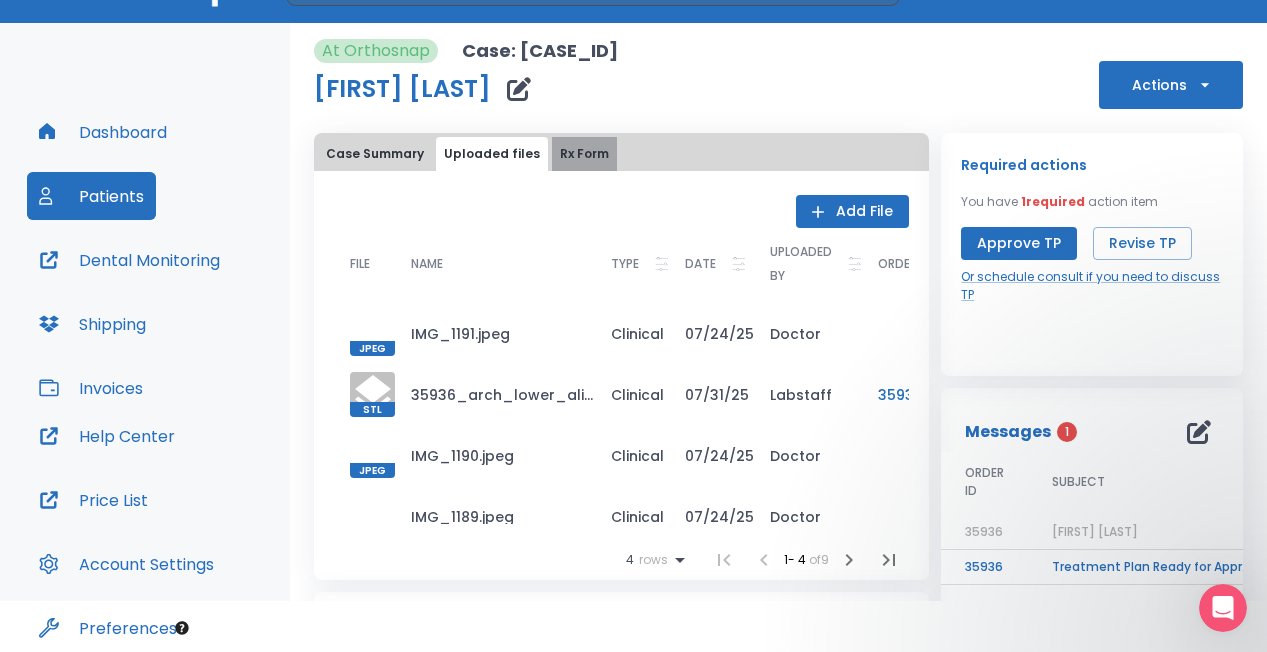 click on "Rx Form" at bounding box center [584, 154] 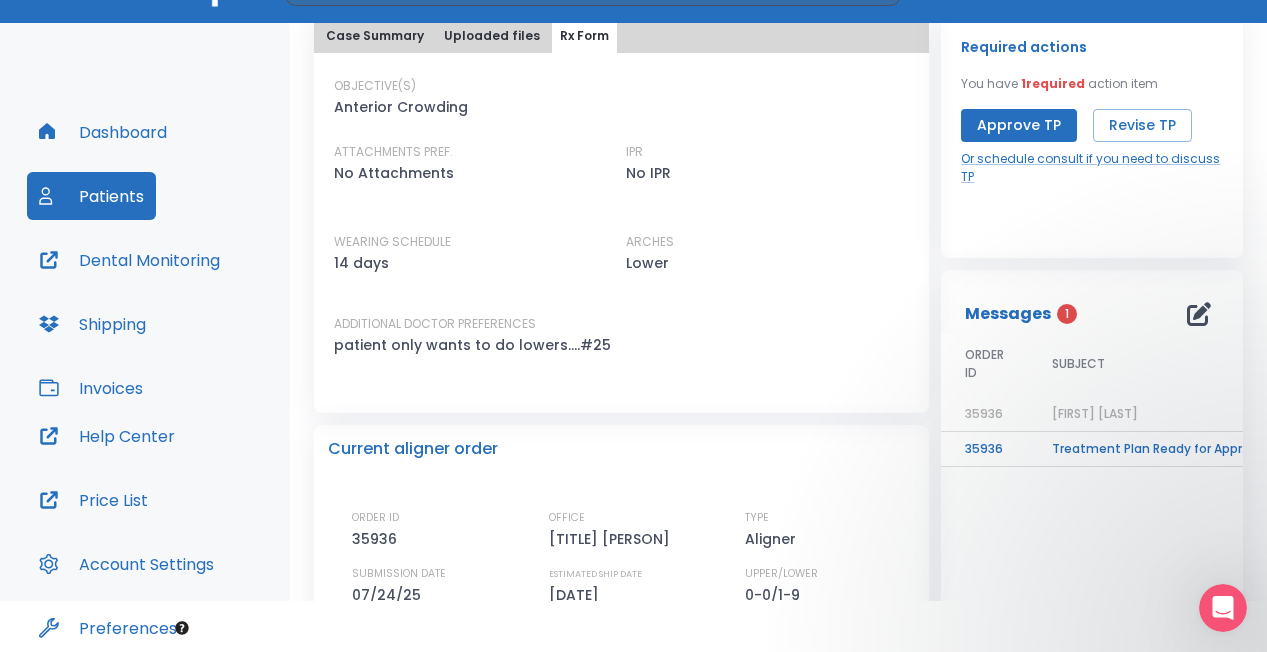 scroll, scrollTop: 120, scrollLeft: 0, axis: vertical 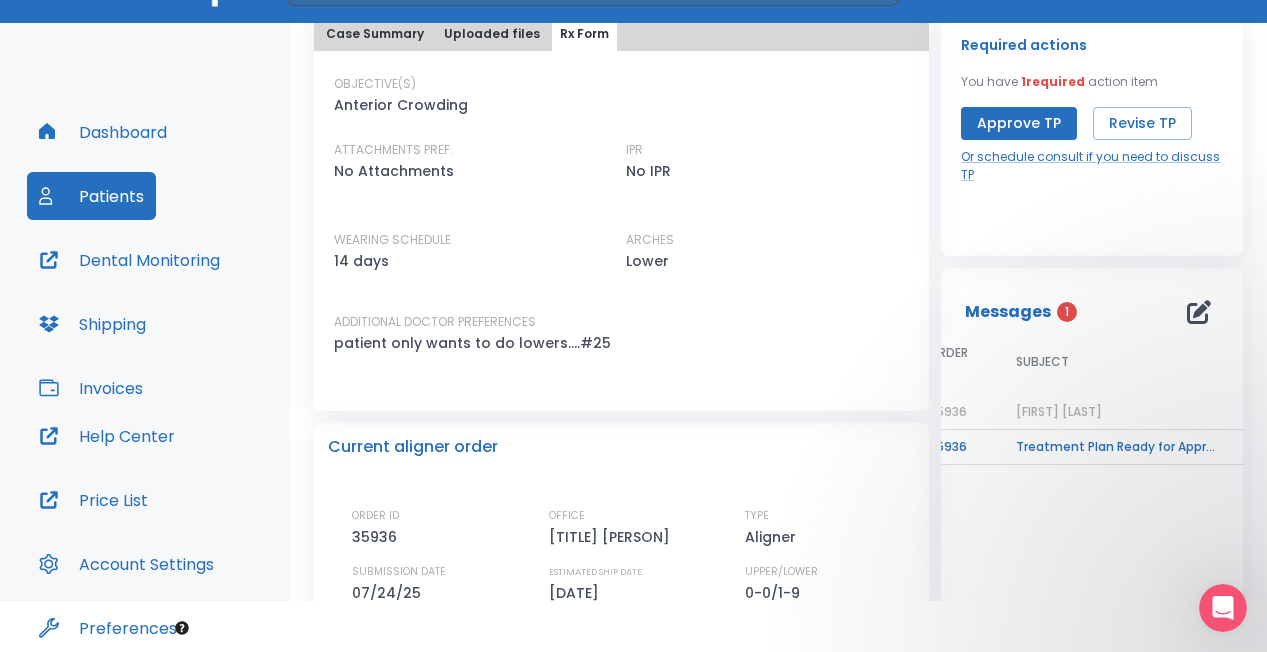click on "Treatment Plan Ready for Approval!" at bounding box center (1117, 447) 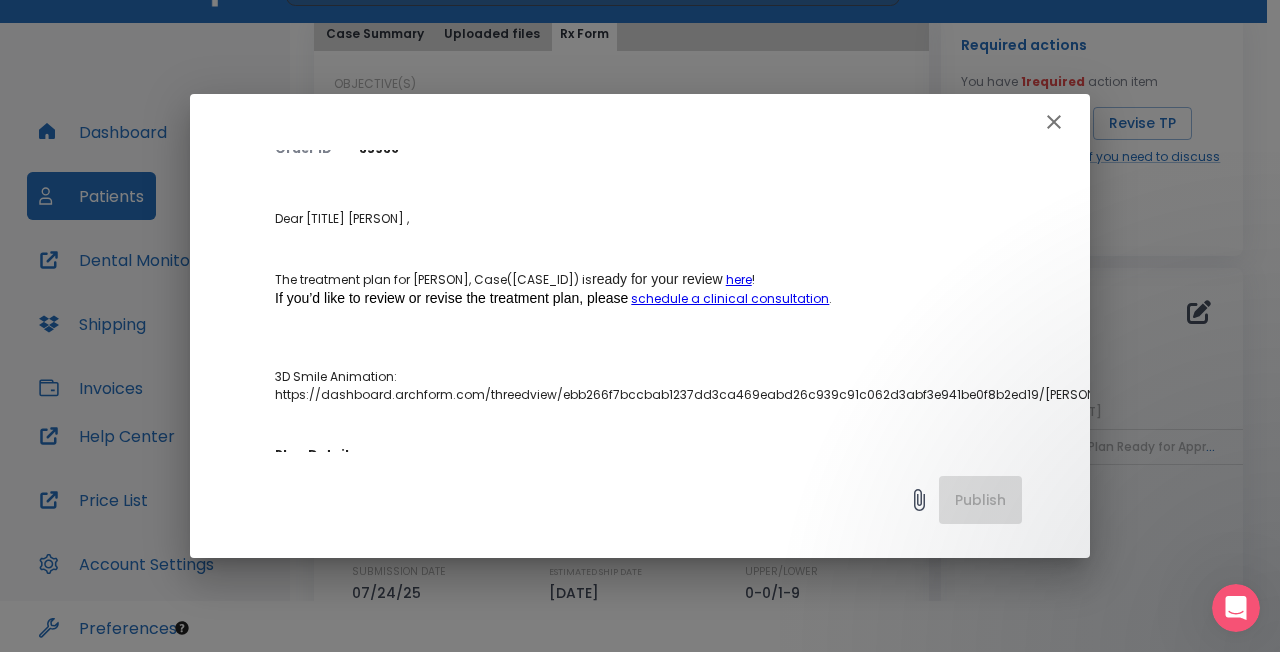 scroll, scrollTop: 158, scrollLeft: 0, axis: vertical 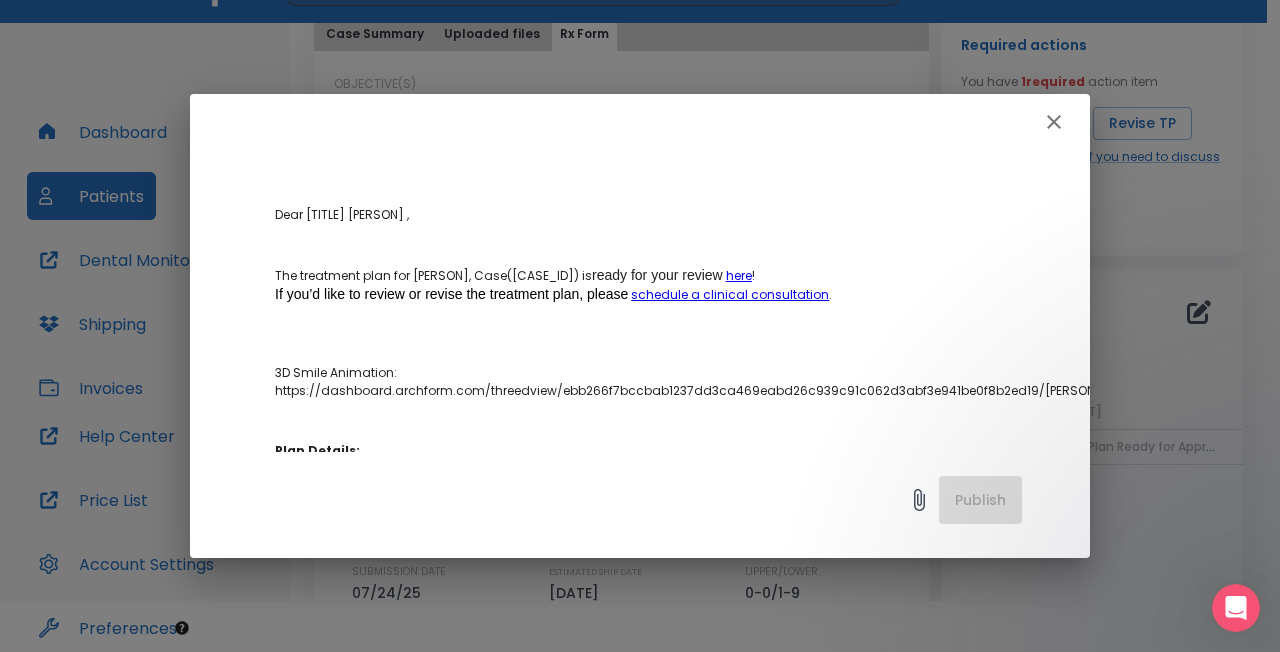 click on "here" at bounding box center [739, 275] 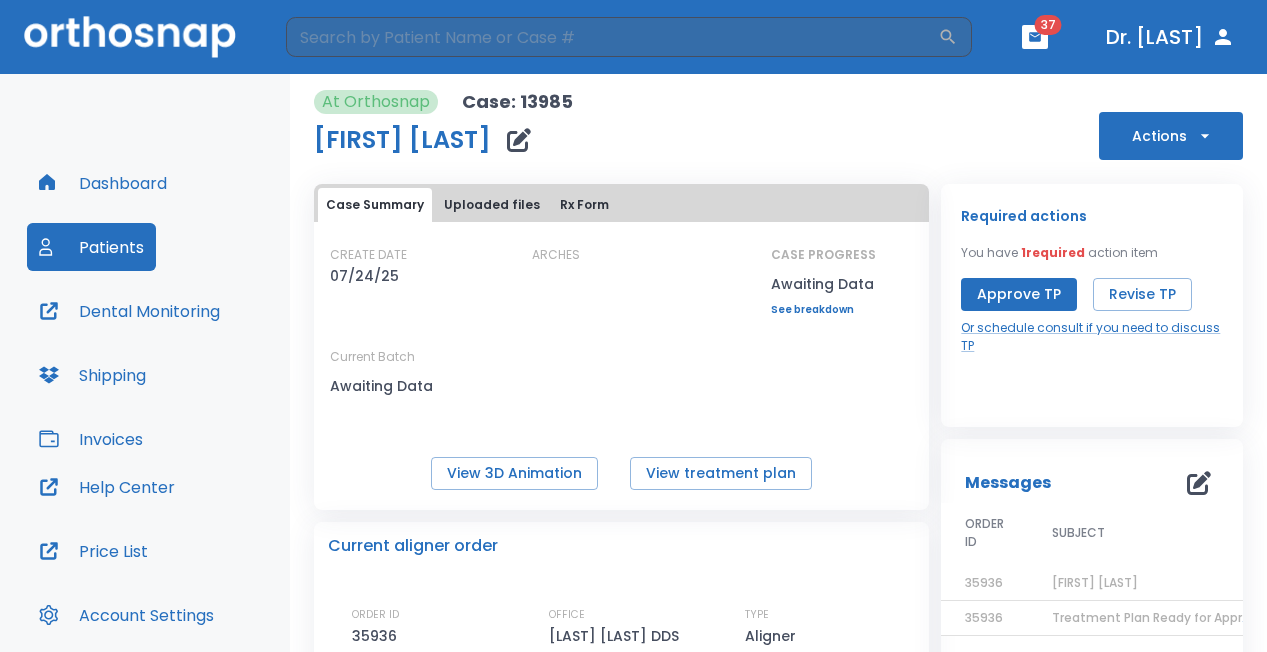 scroll, scrollTop: 0, scrollLeft: 0, axis: both 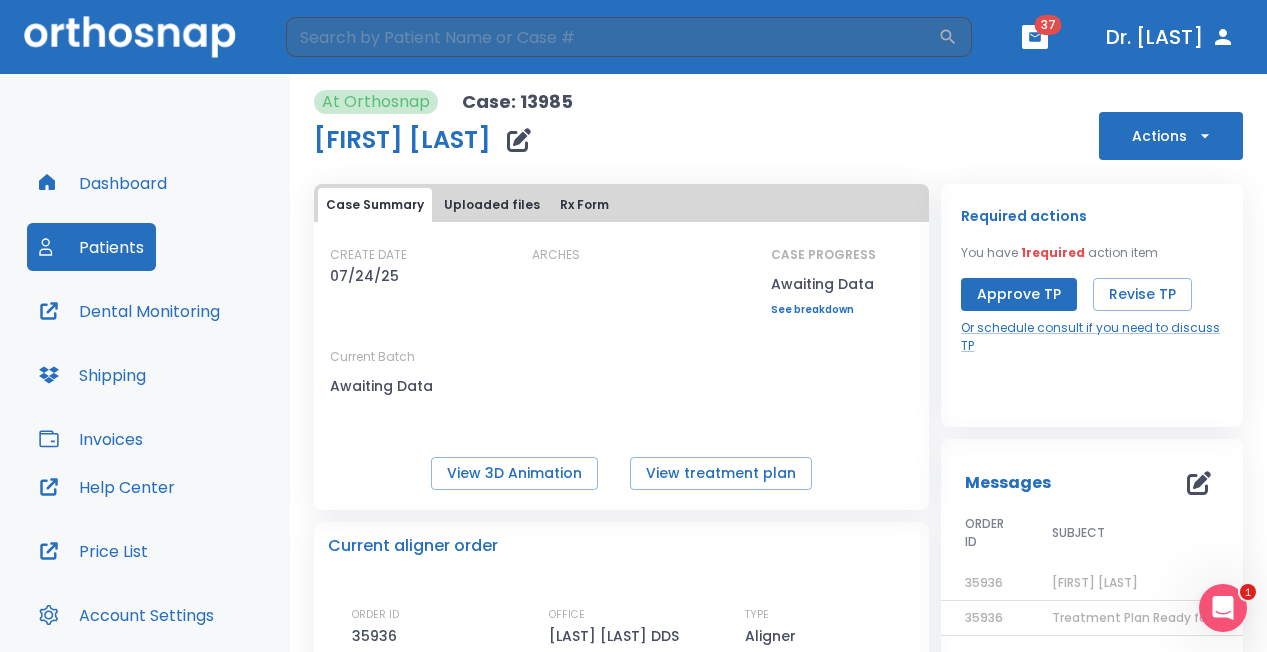 click 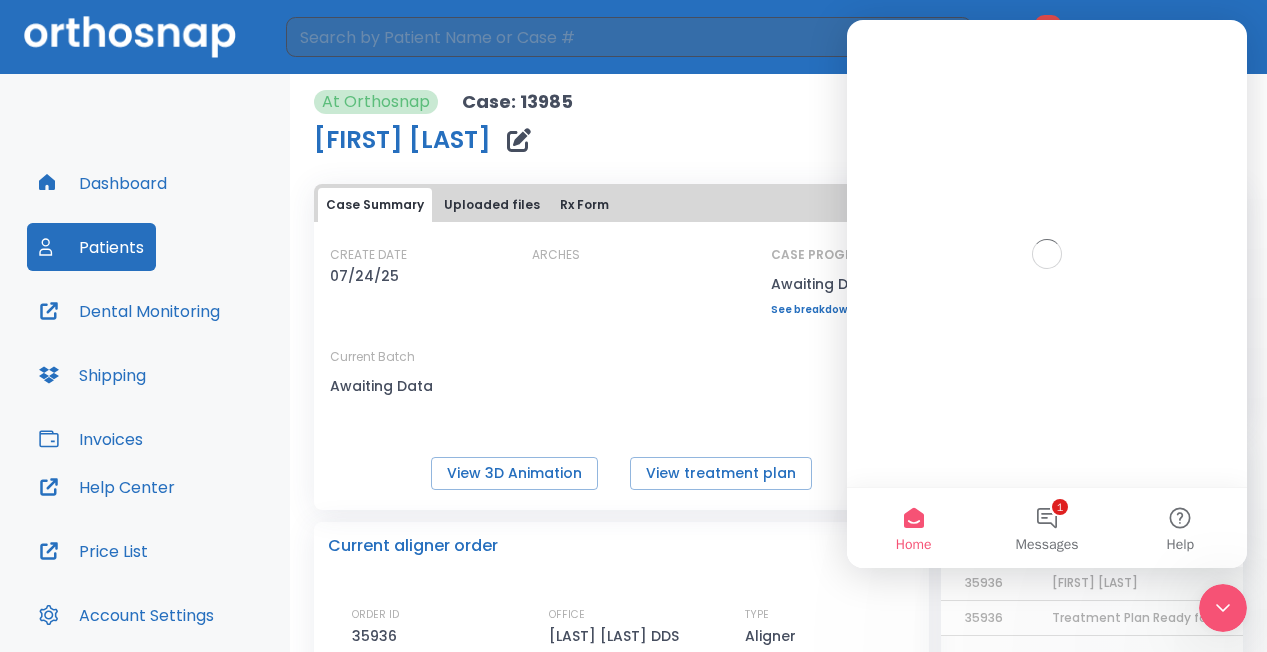 scroll, scrollTop: 0, scrollLeft: 0, axis: both 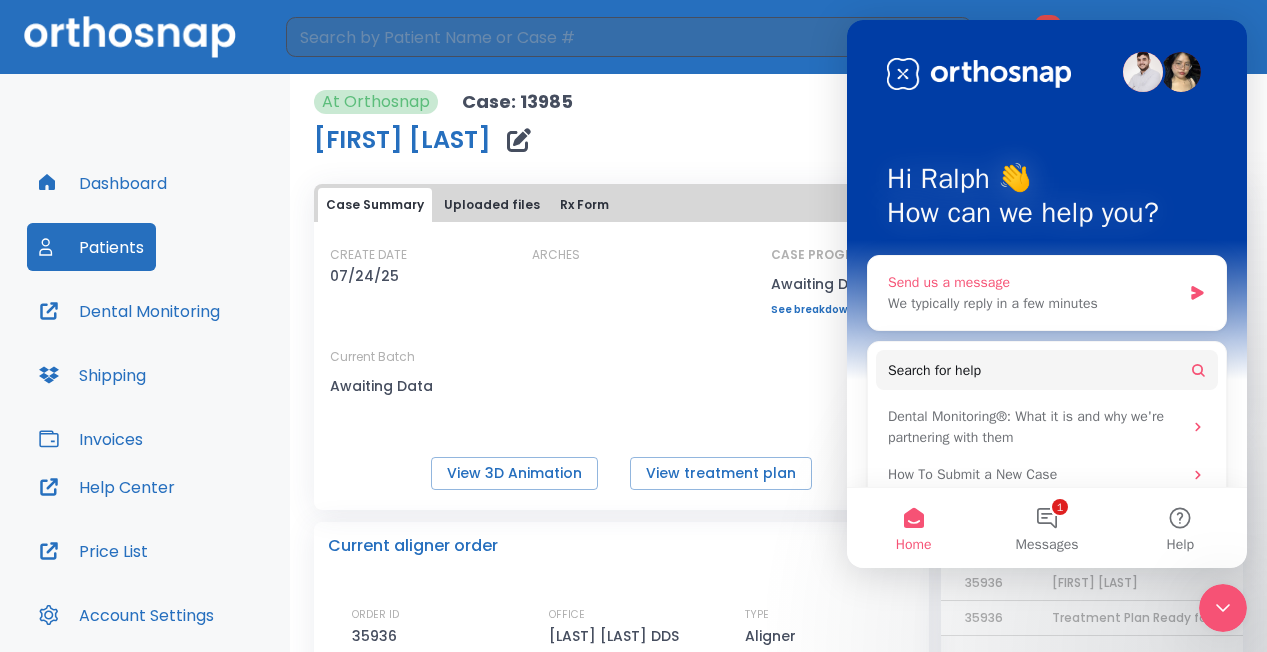 click on "We typically reply in a few minutes" at bounding box center [1034, 303] 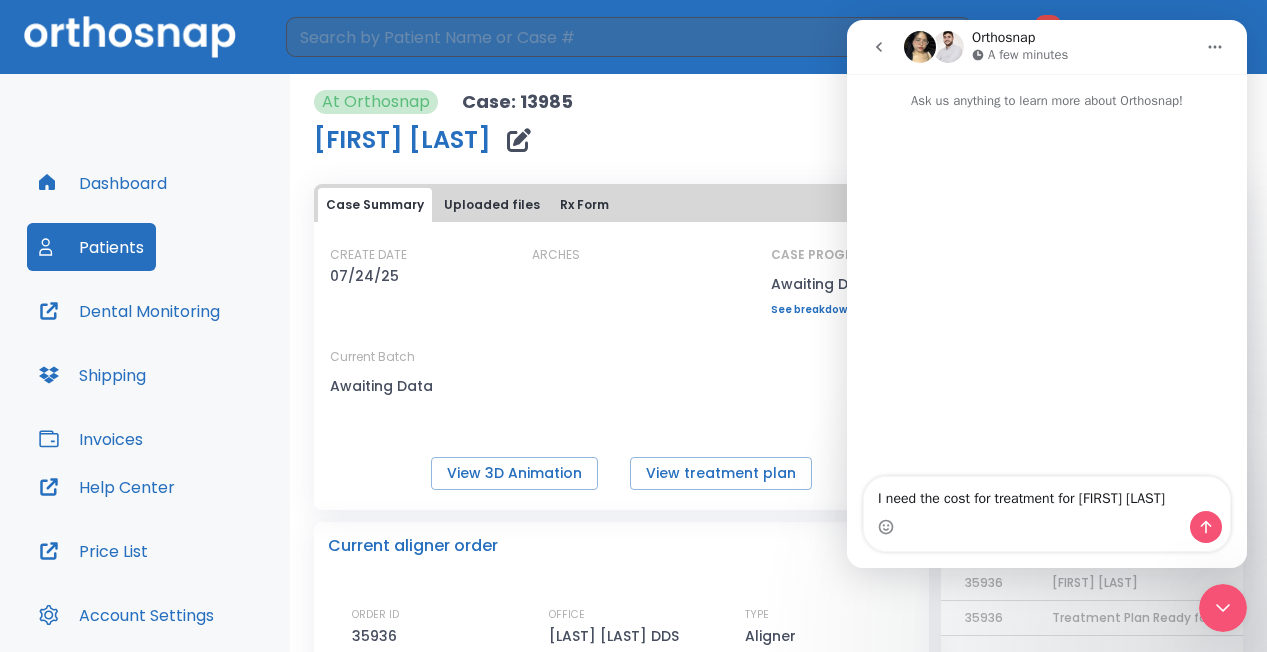 type on "I need the cost for treatment for [FIRST] [LAST]" 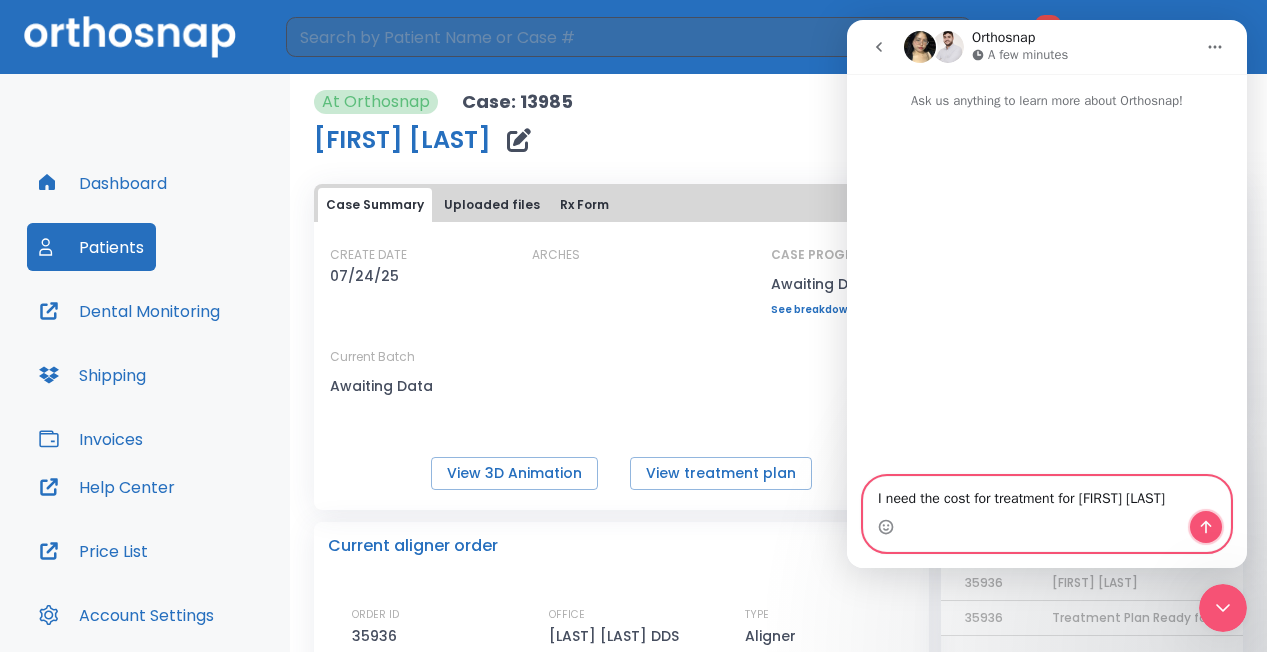click 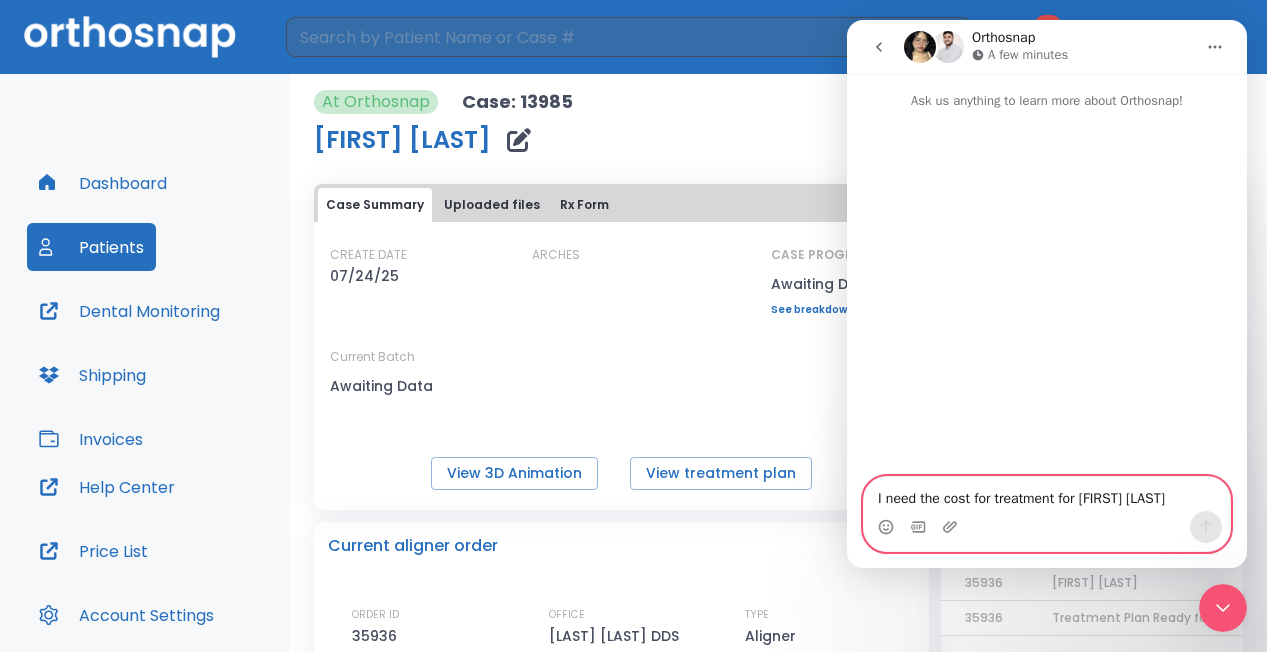 type 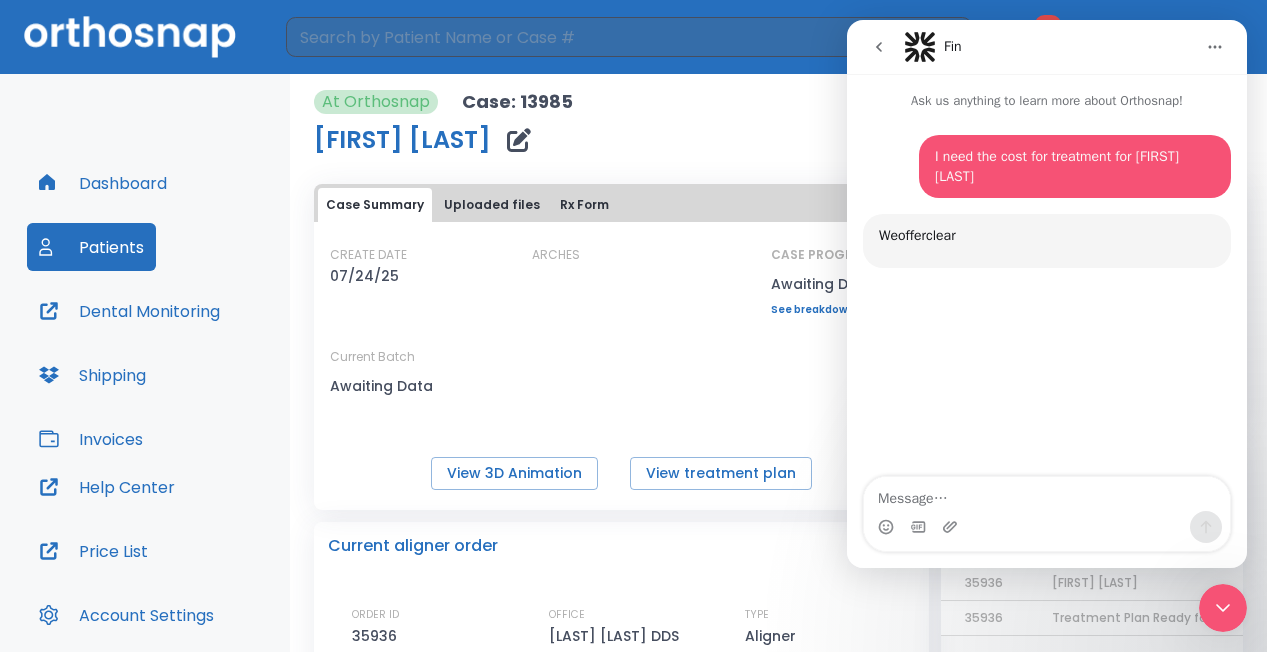 scroll, scrollTop: 3, scrollLeft: 0, axis: vertical 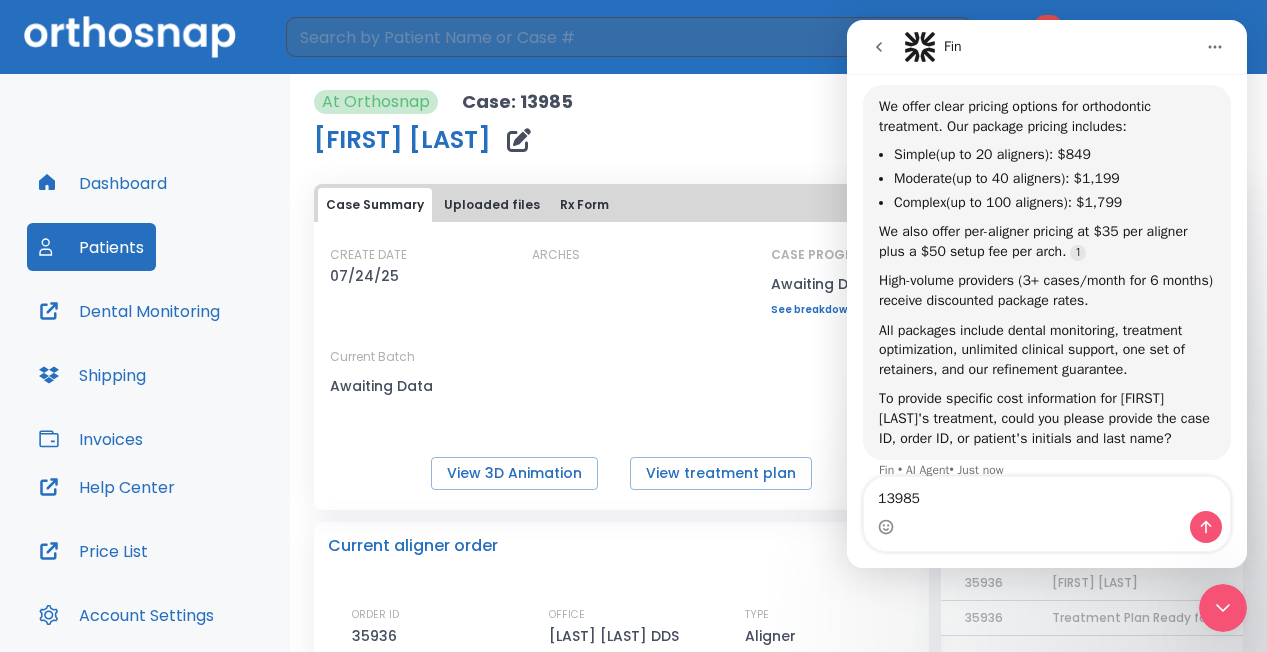 type on "13985" 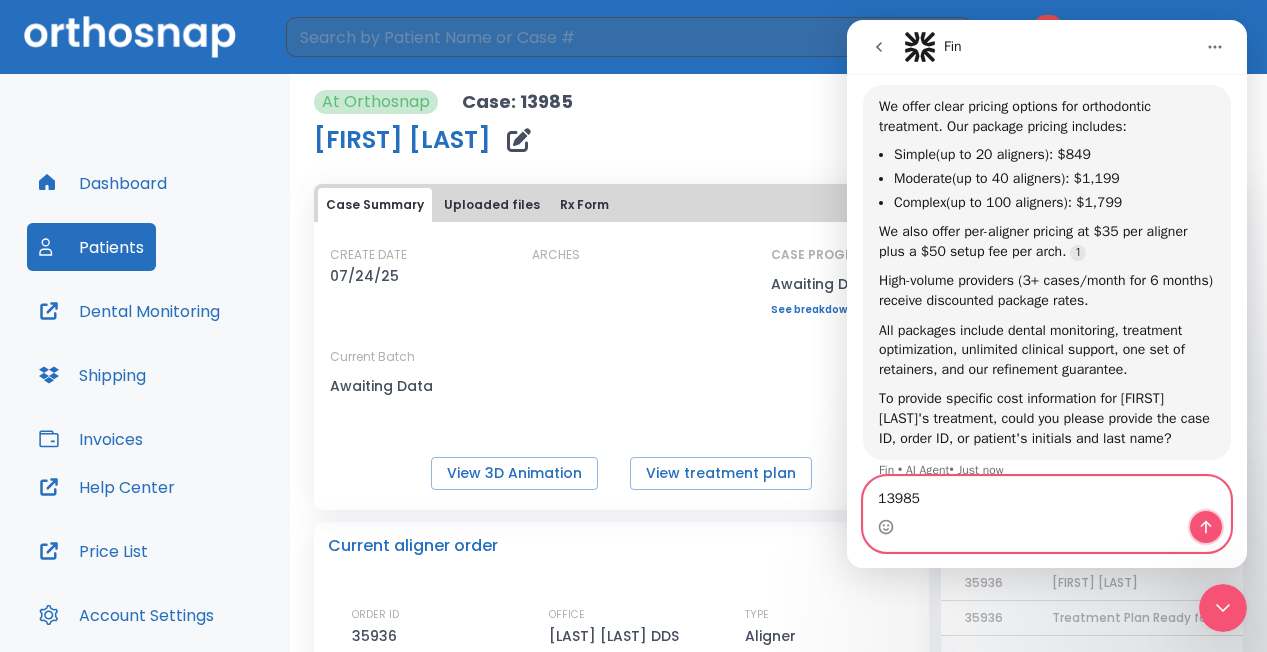 click 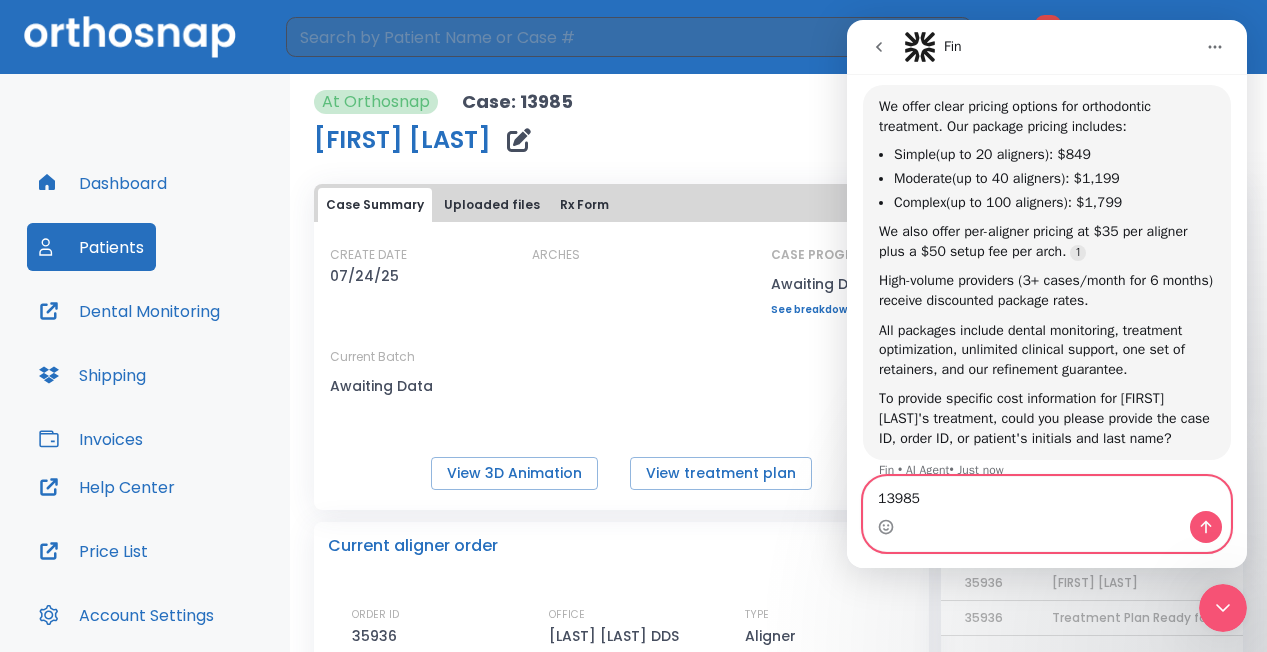 type 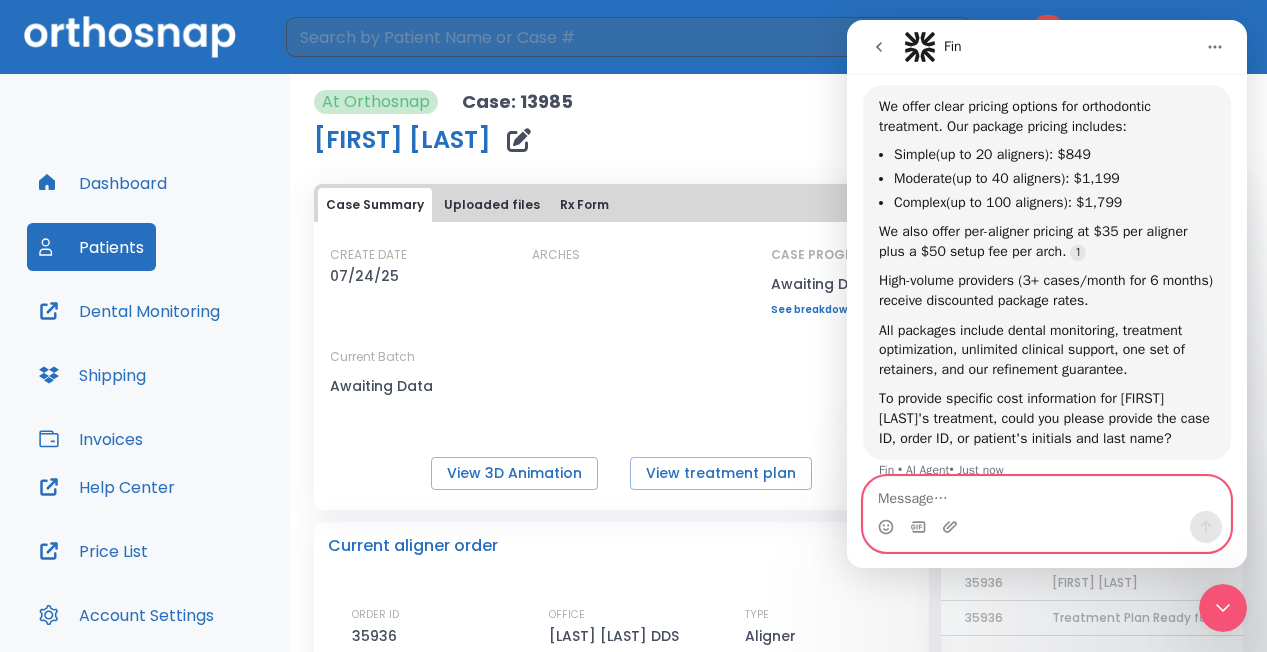 scroll, scrollTop: 205, scrollLeft: 0, axis: vertical 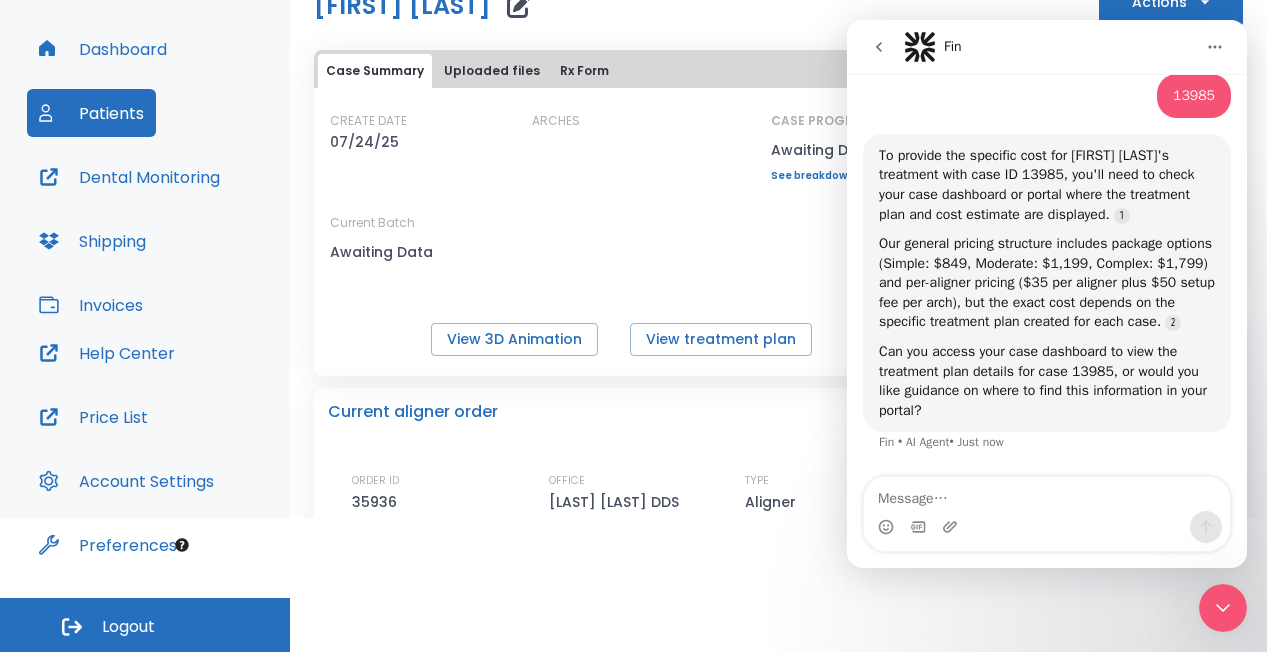 click on "Dashboard" at bounding box center [103, 49] 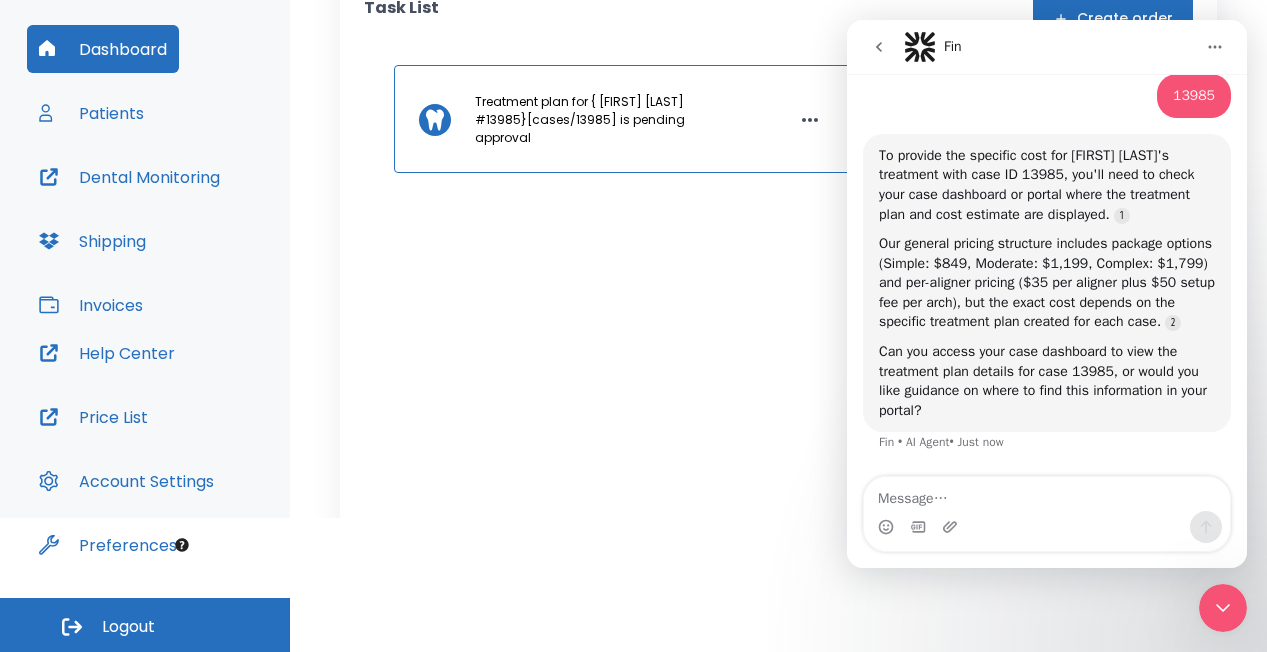 click at bounding box center (879, 47) 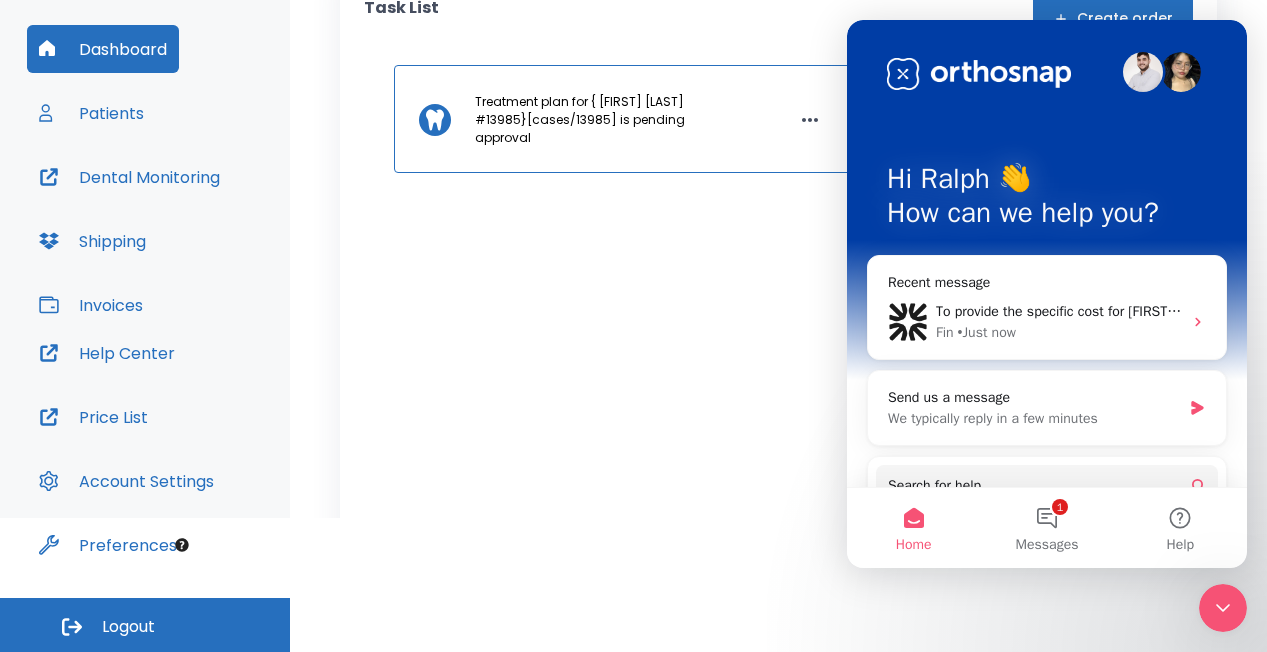 scroll, scrollTop: 528, scrollLeft: 0, axis: vertical 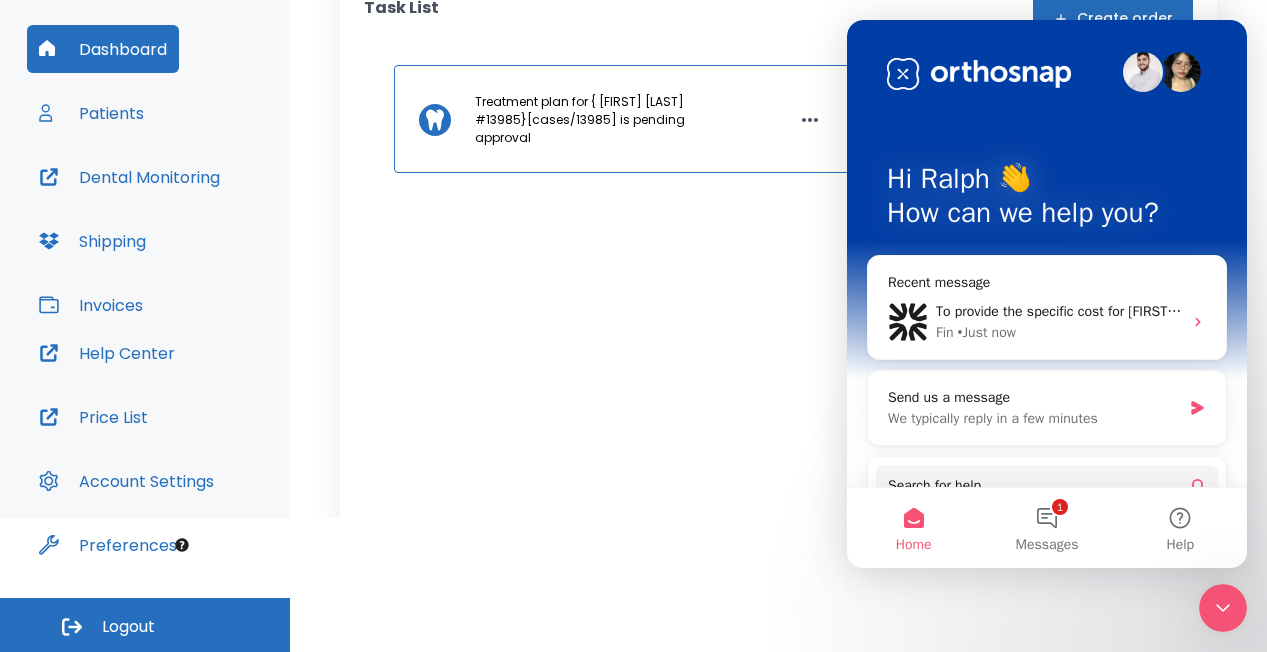click on "Review now" at bounding box center (966, 120) 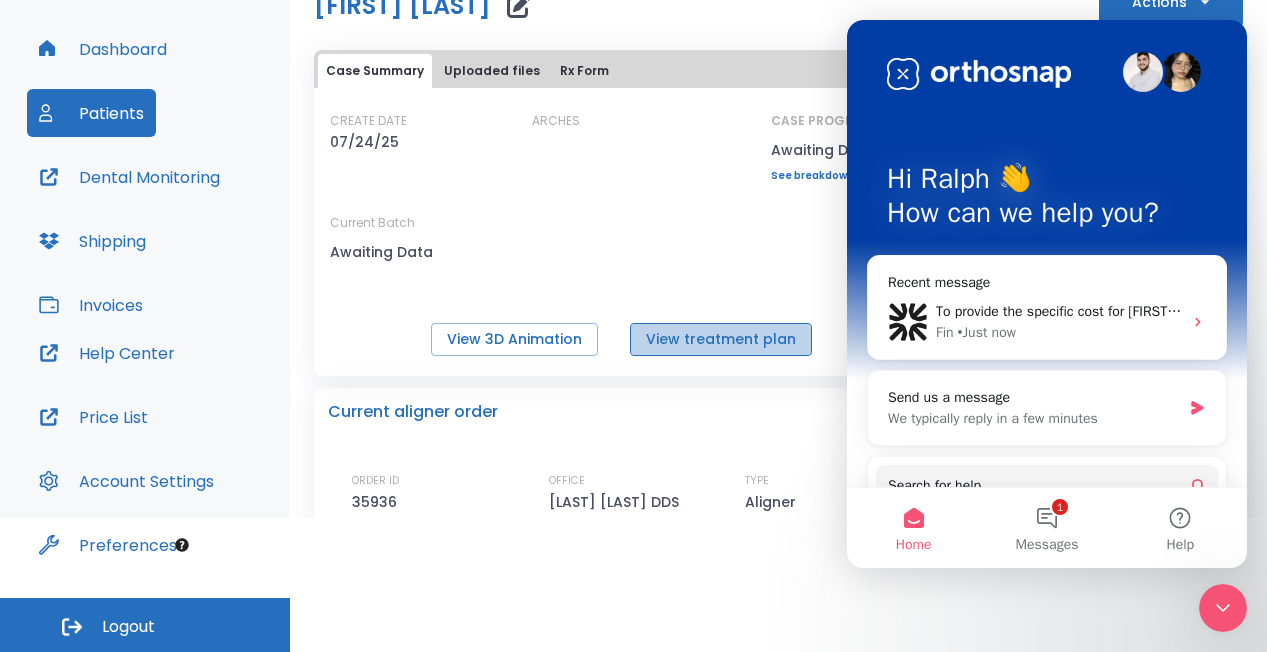 click on "View treatment plan" at bounding box center [721, 339] 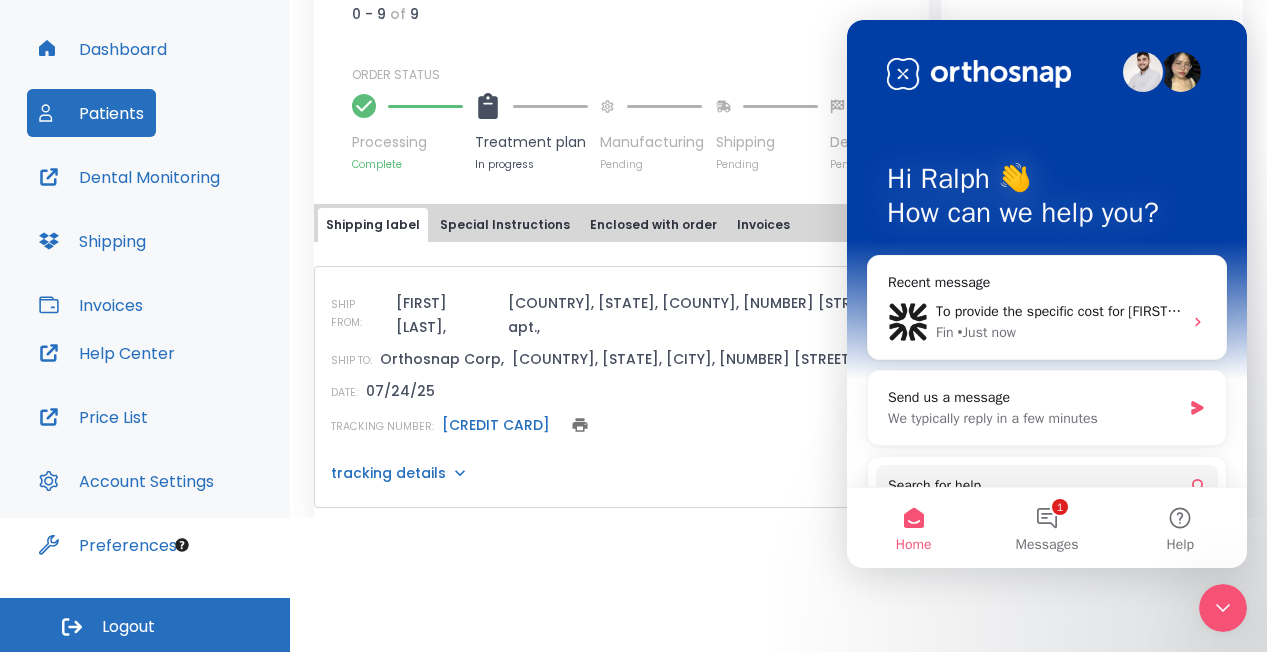 scroll, scrollTop: 599, scrollLeft: 0, axis: vertical 